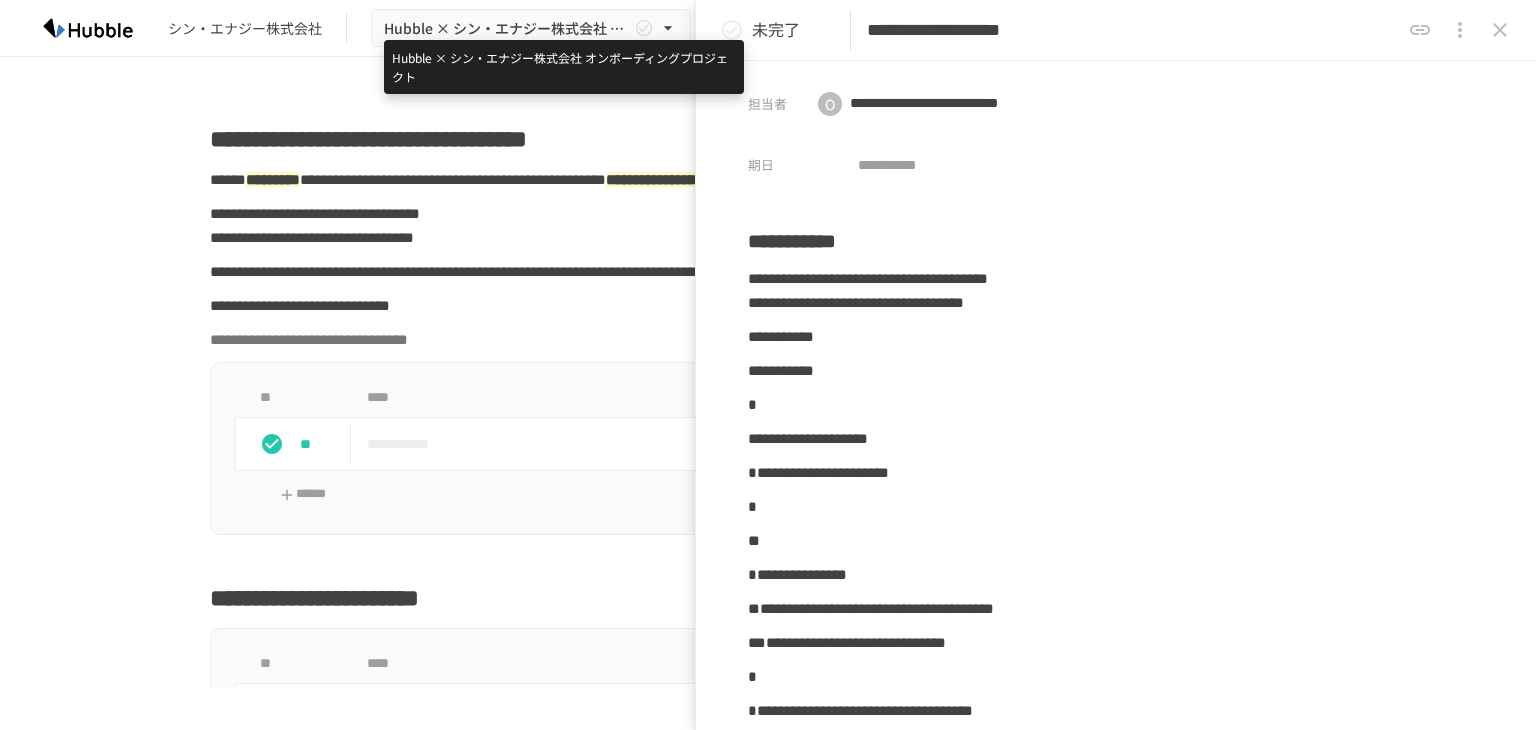 scroll, scrollTop: 0, scrollLeft: 0, axis: both 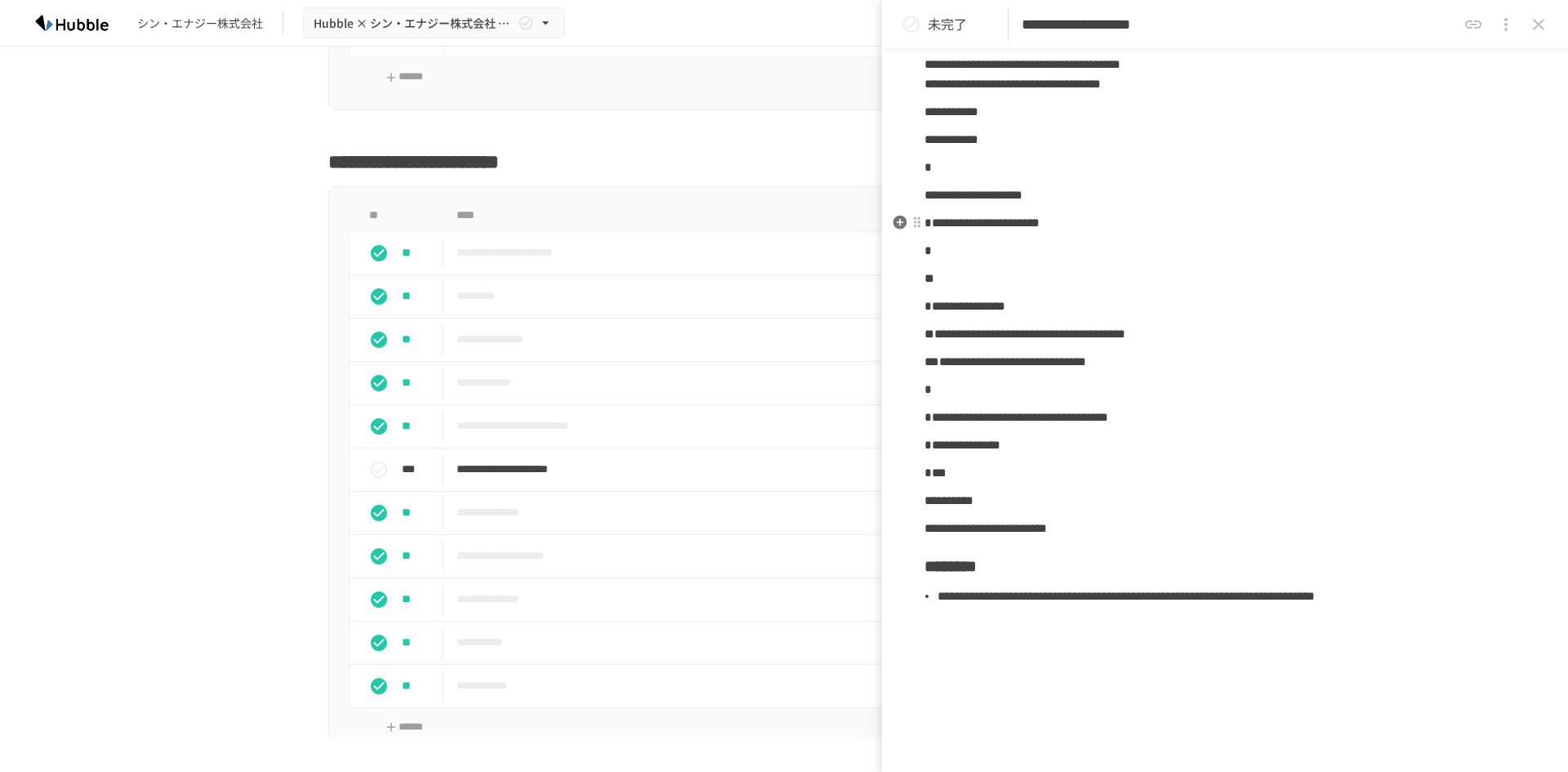 click on "**********" at bounding box center (1225, 223) 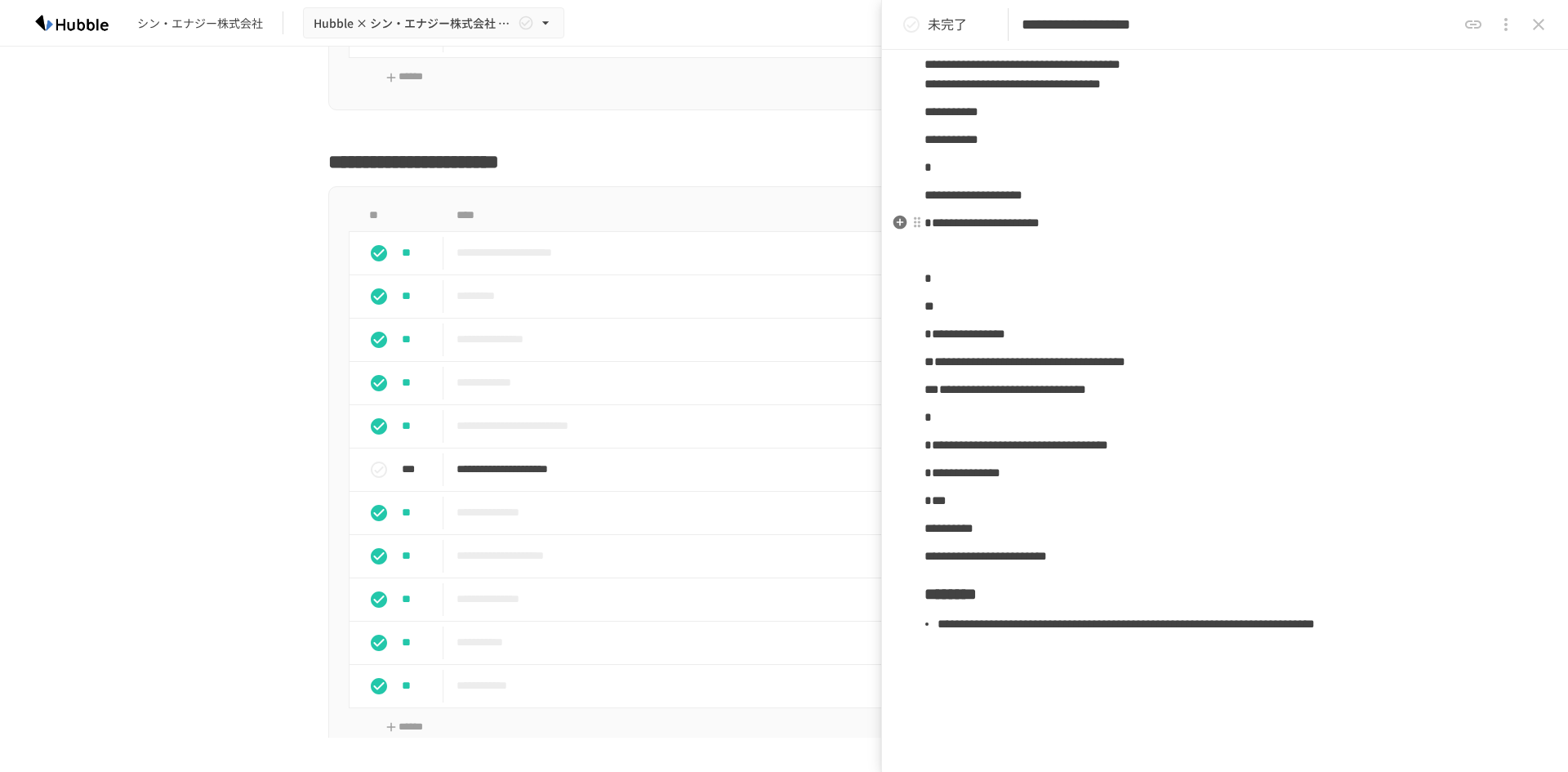 click on "**********" at bounding box center (982, 222) 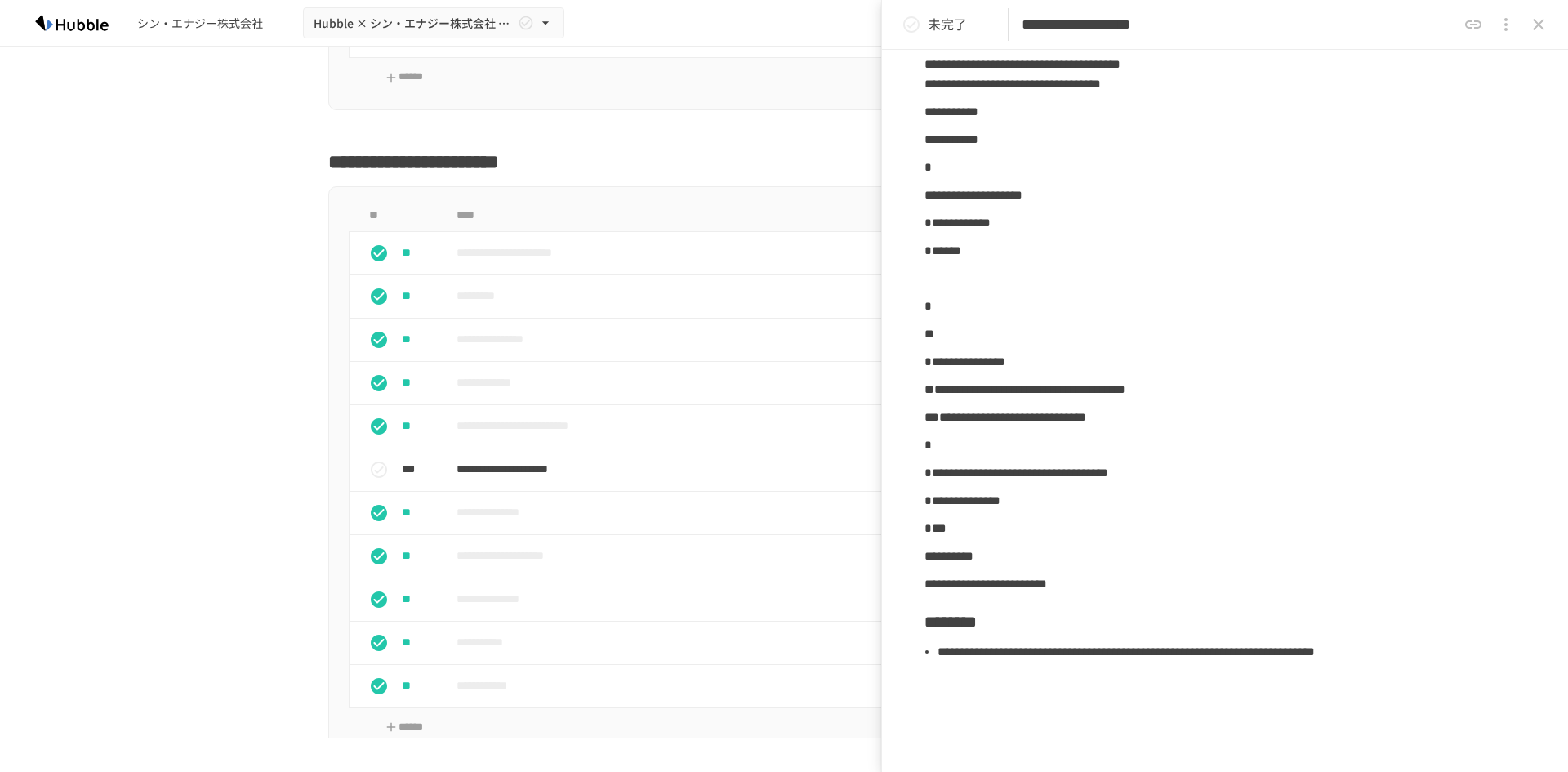 type 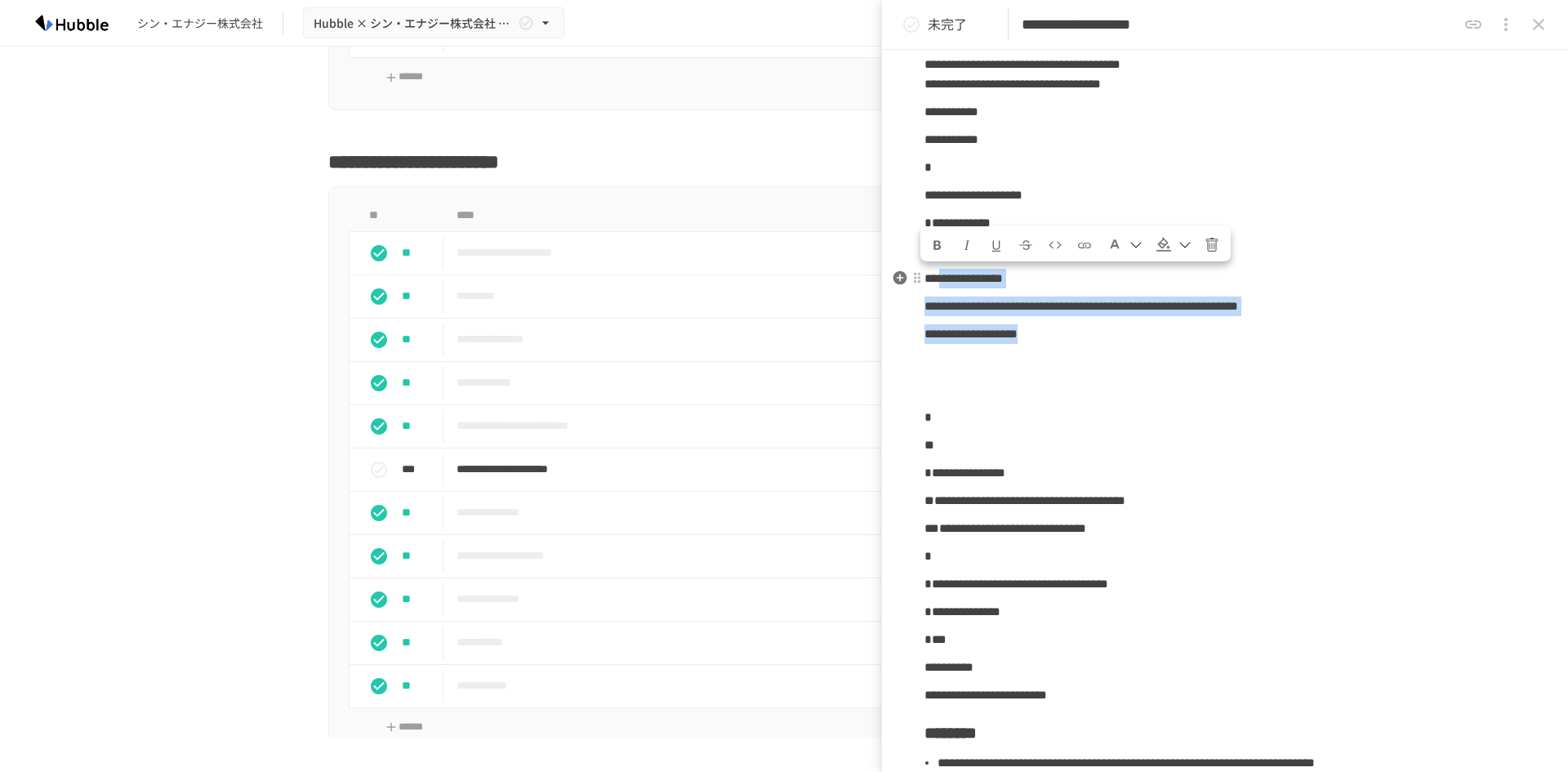 drag, startPoint x: 1116, startPoint y: 342, endPoint x: 956, endPoint y: 277, distance: 172.69916 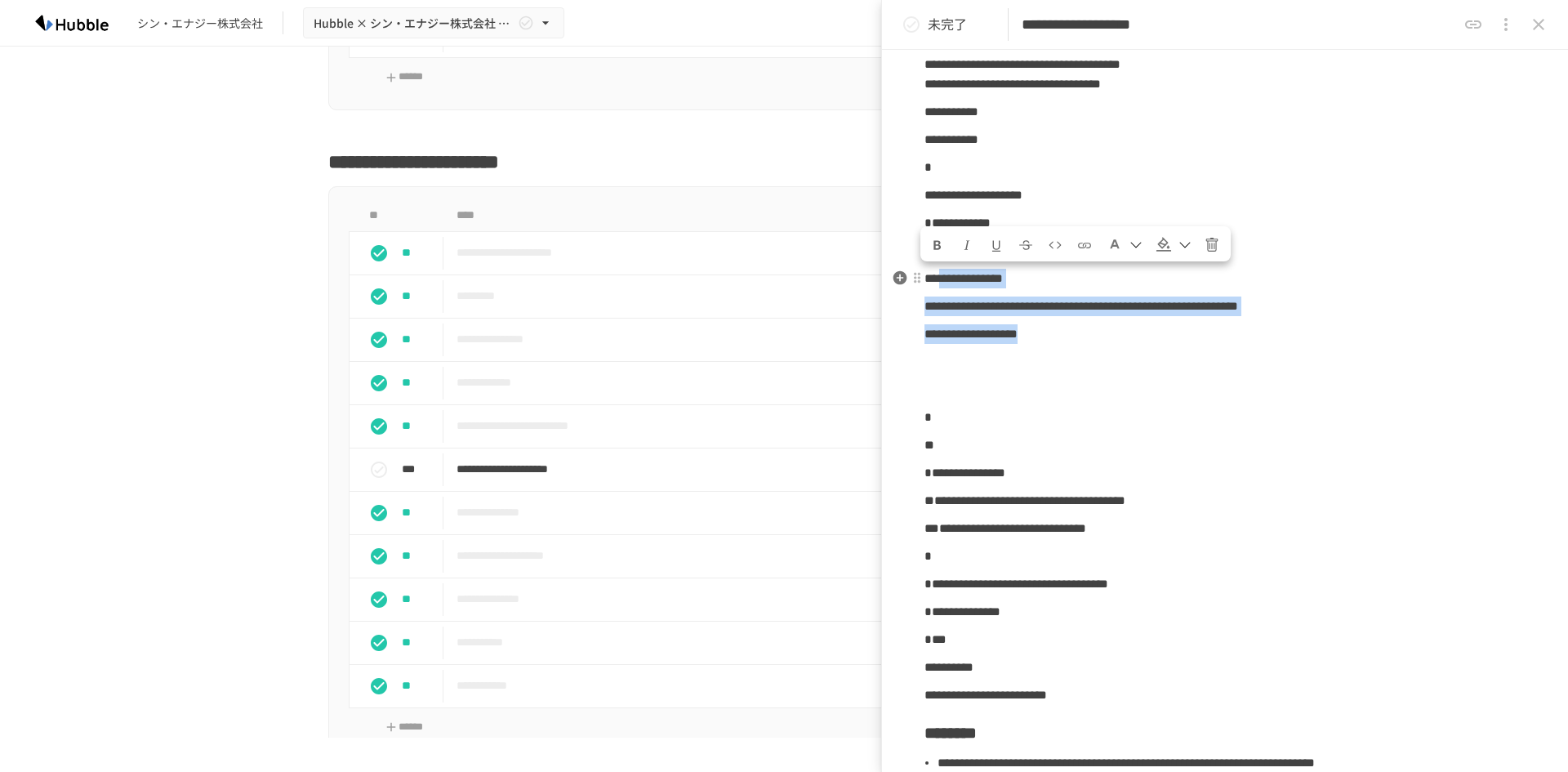 click on "**********" at bounding box center (1225, 410) 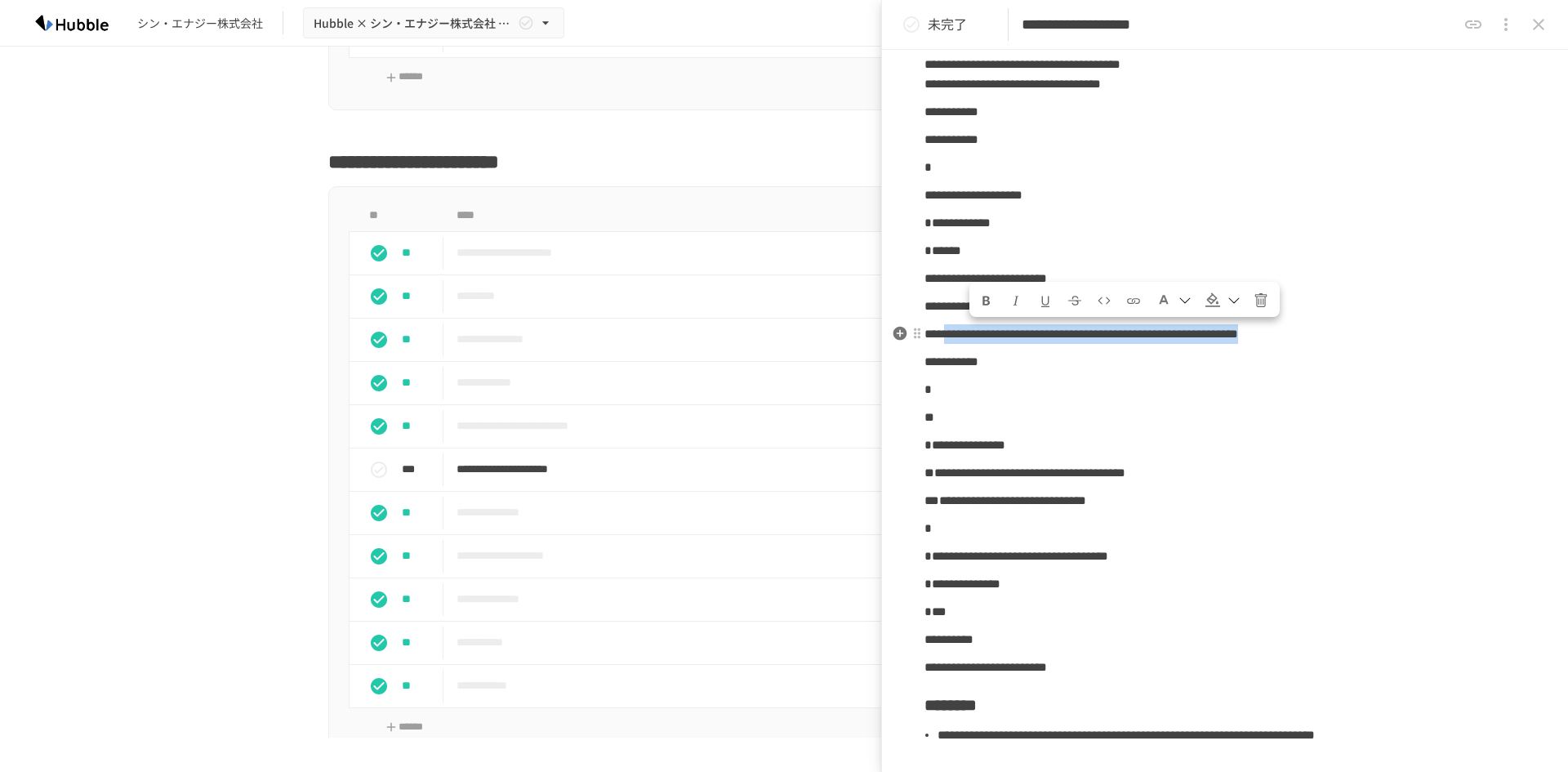 drag, startPoint x: 1370, startPoint y: 324, endPoint x: 973, endPoint y: 334, distance: 397.12592 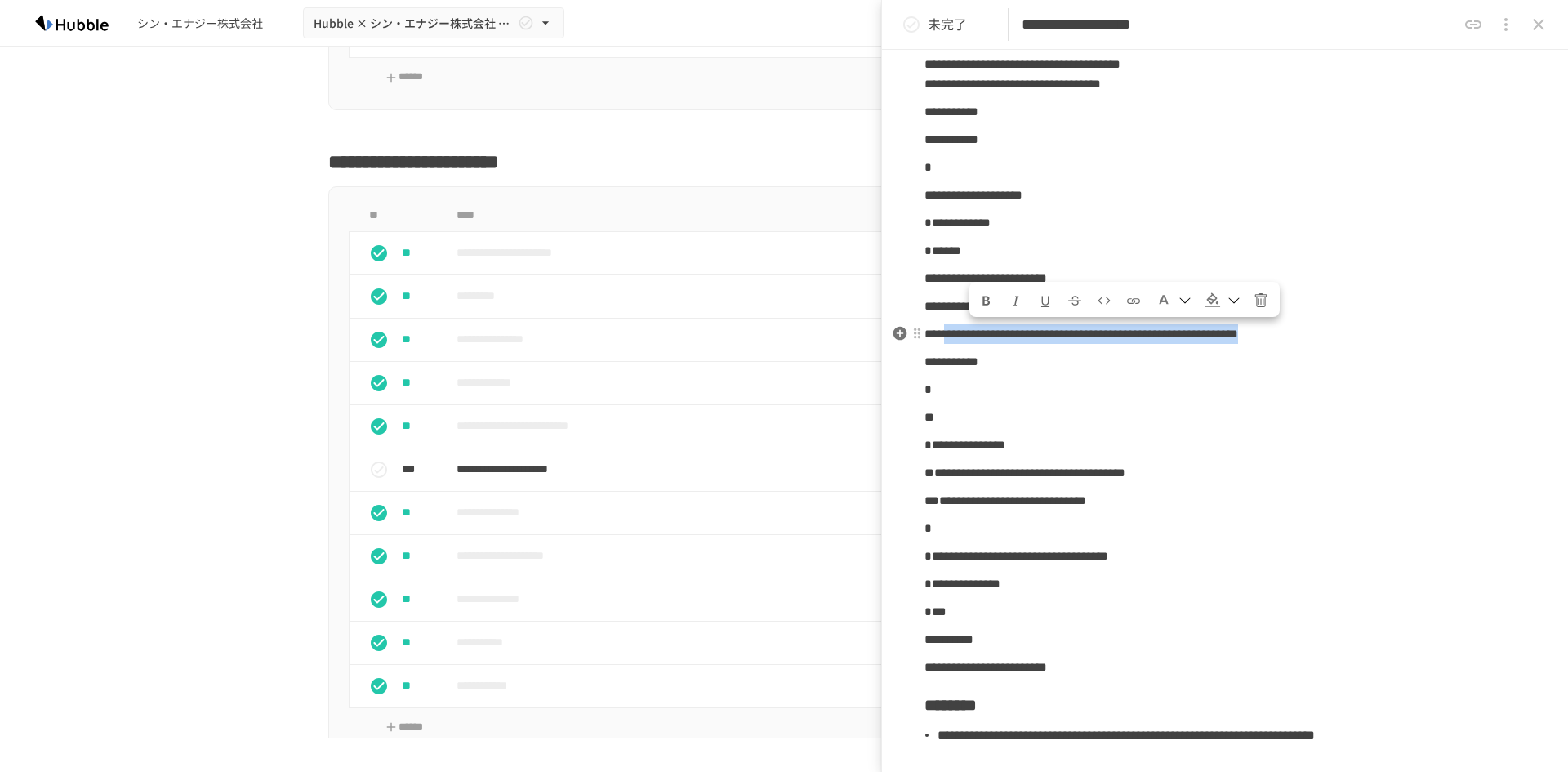 click on "**********" at bounding box center [1225, 334] 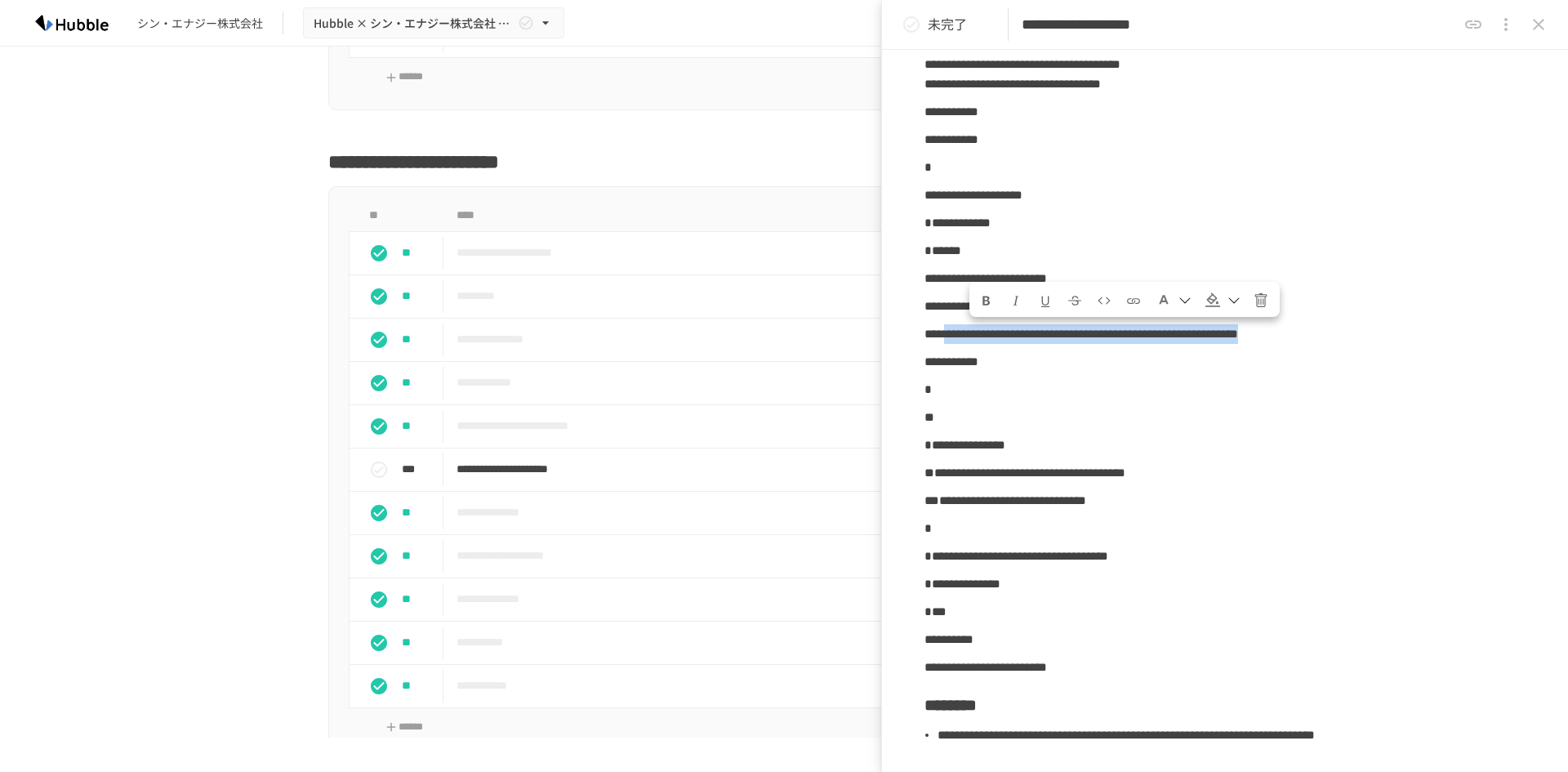 copy on "**********" 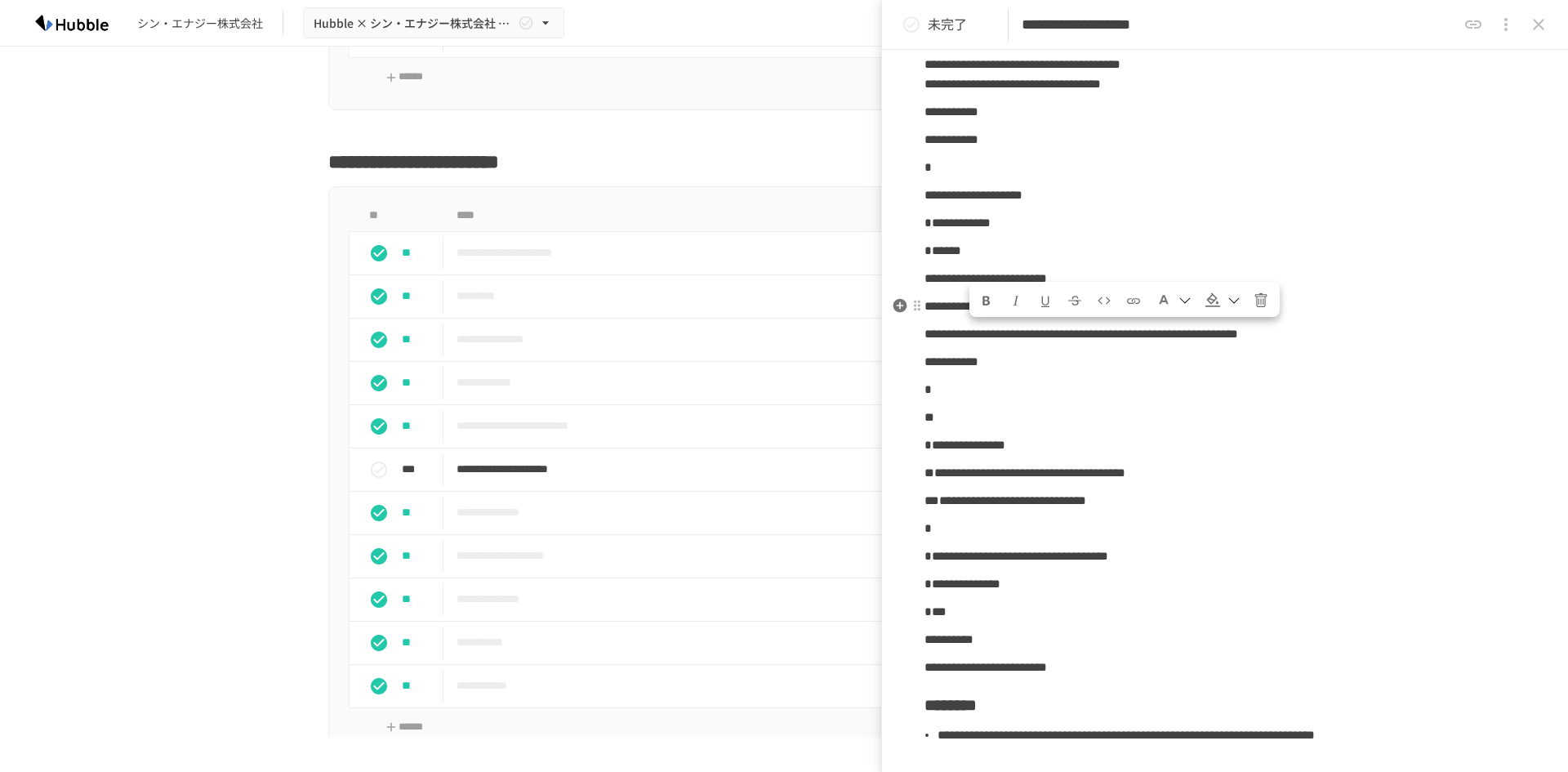 click on "**********" at bounding box center (1225, 396) 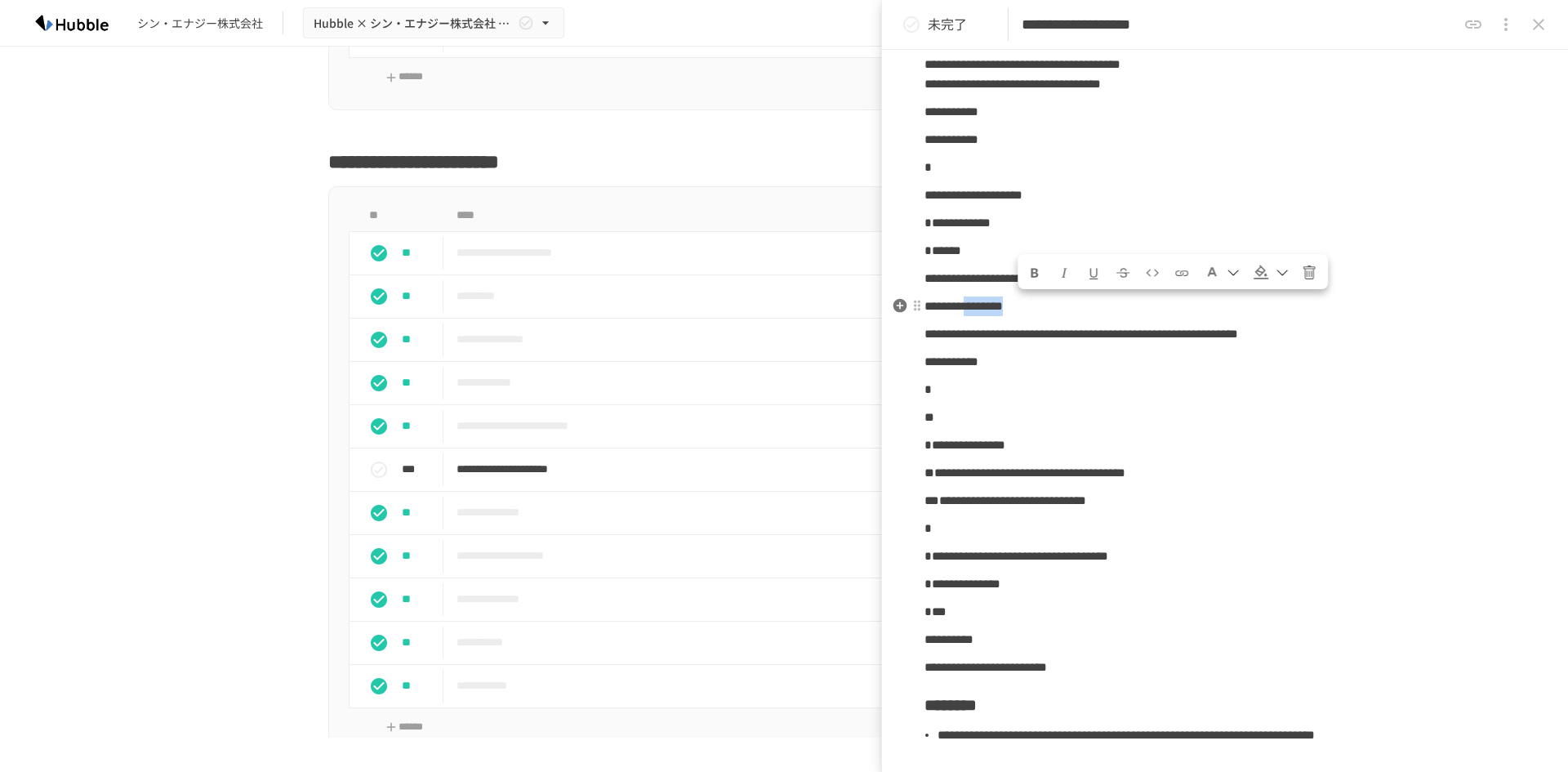 drag, startPoint x: 1059, startPoint y: 308, endPoint x: 1024, endPoint y: 312, distance: 35.22783 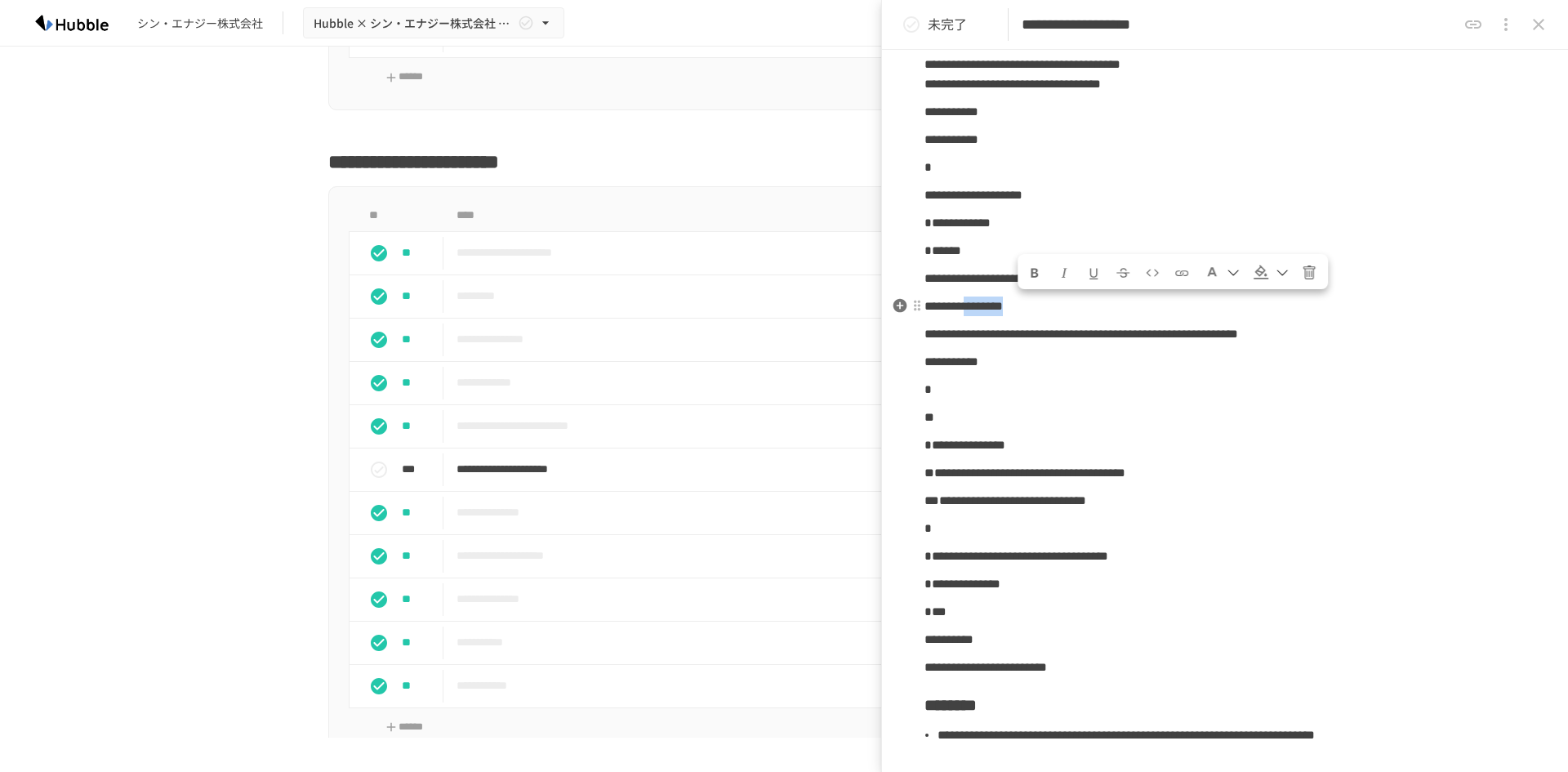 click on "**********" at bounding box center [1225, 306] 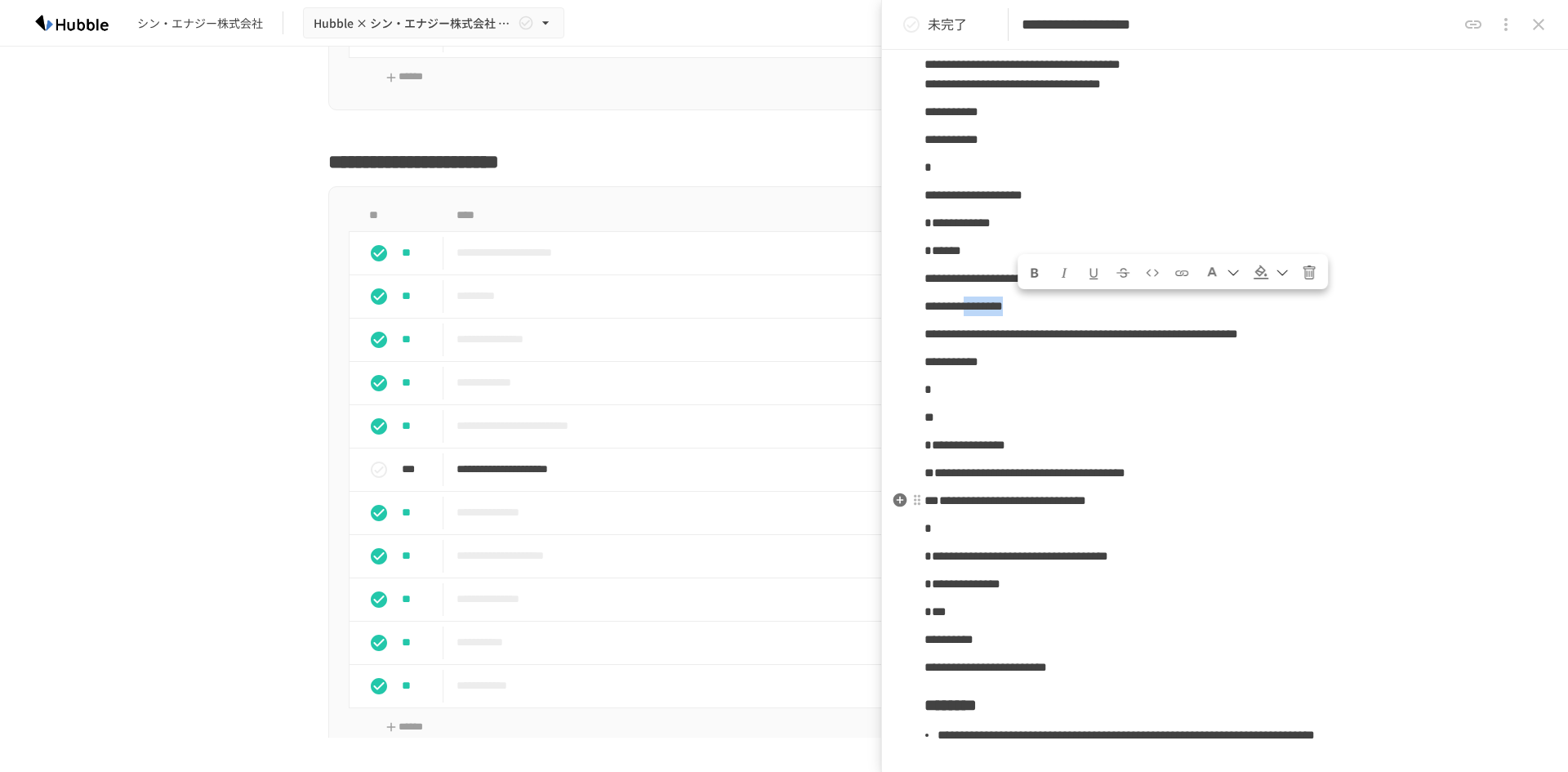copy on "********" 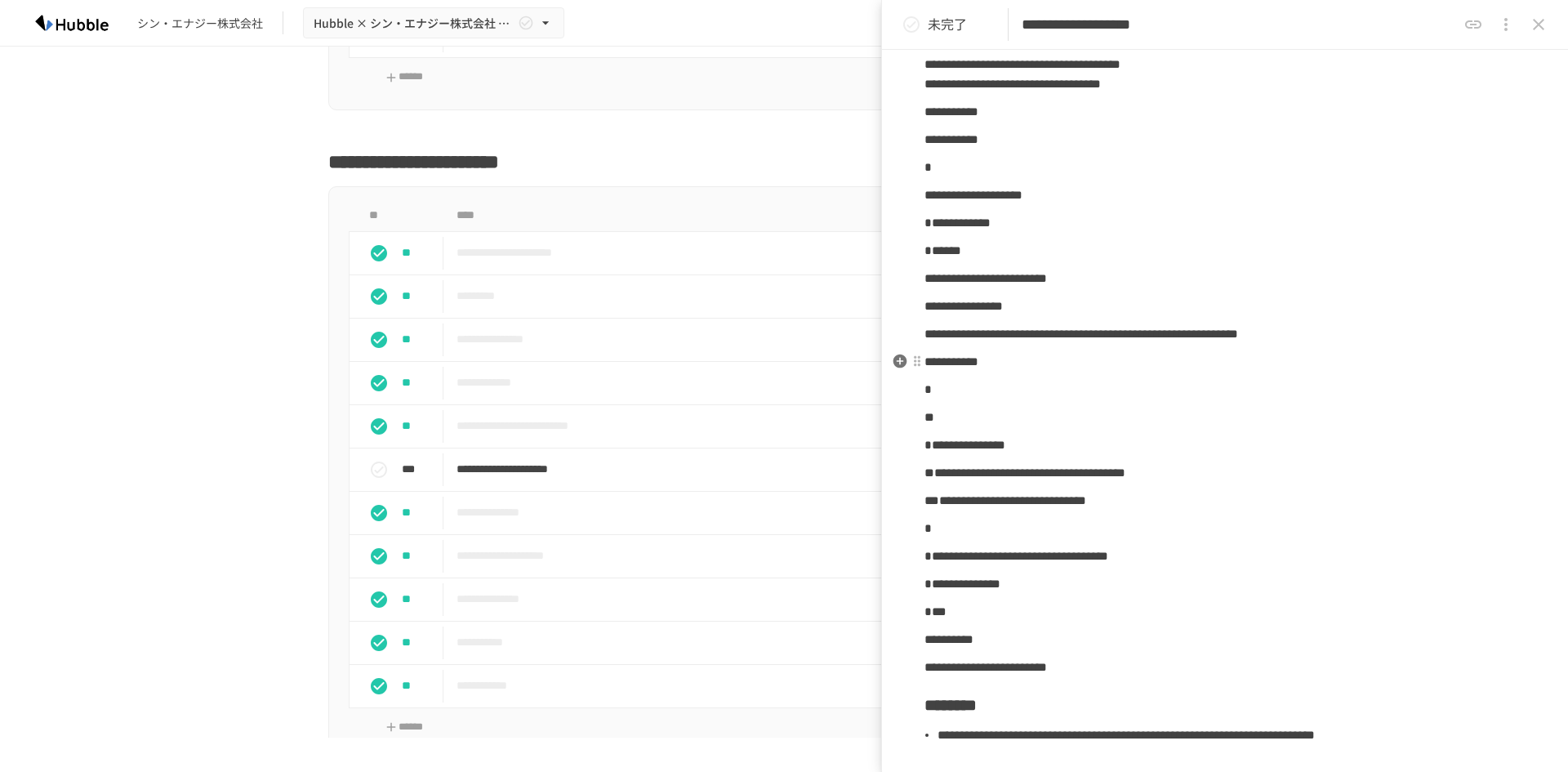 click on "**********" at bounding box center (1225, 362) 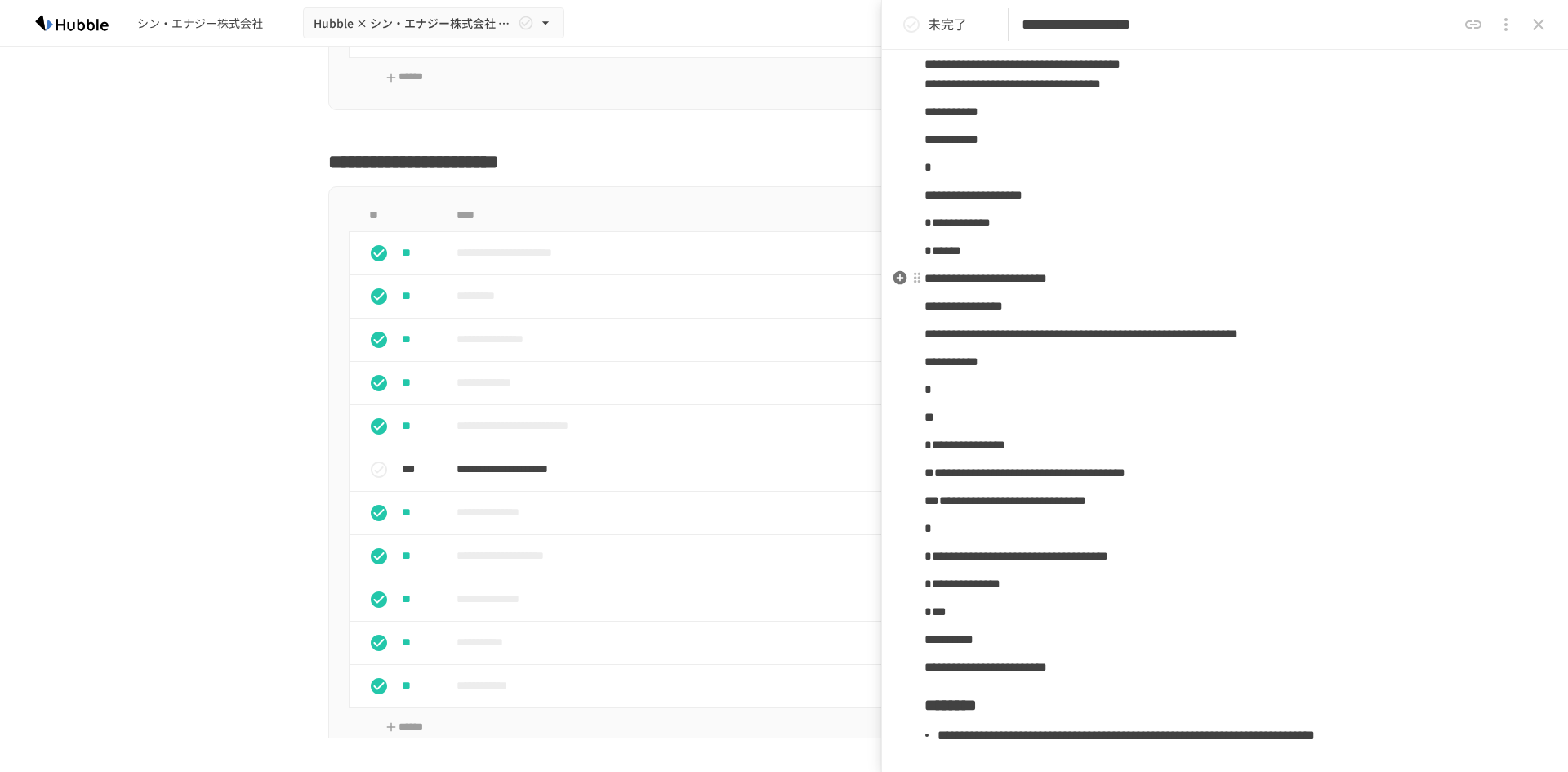 click on "**********" at bounding box center (986, 278) 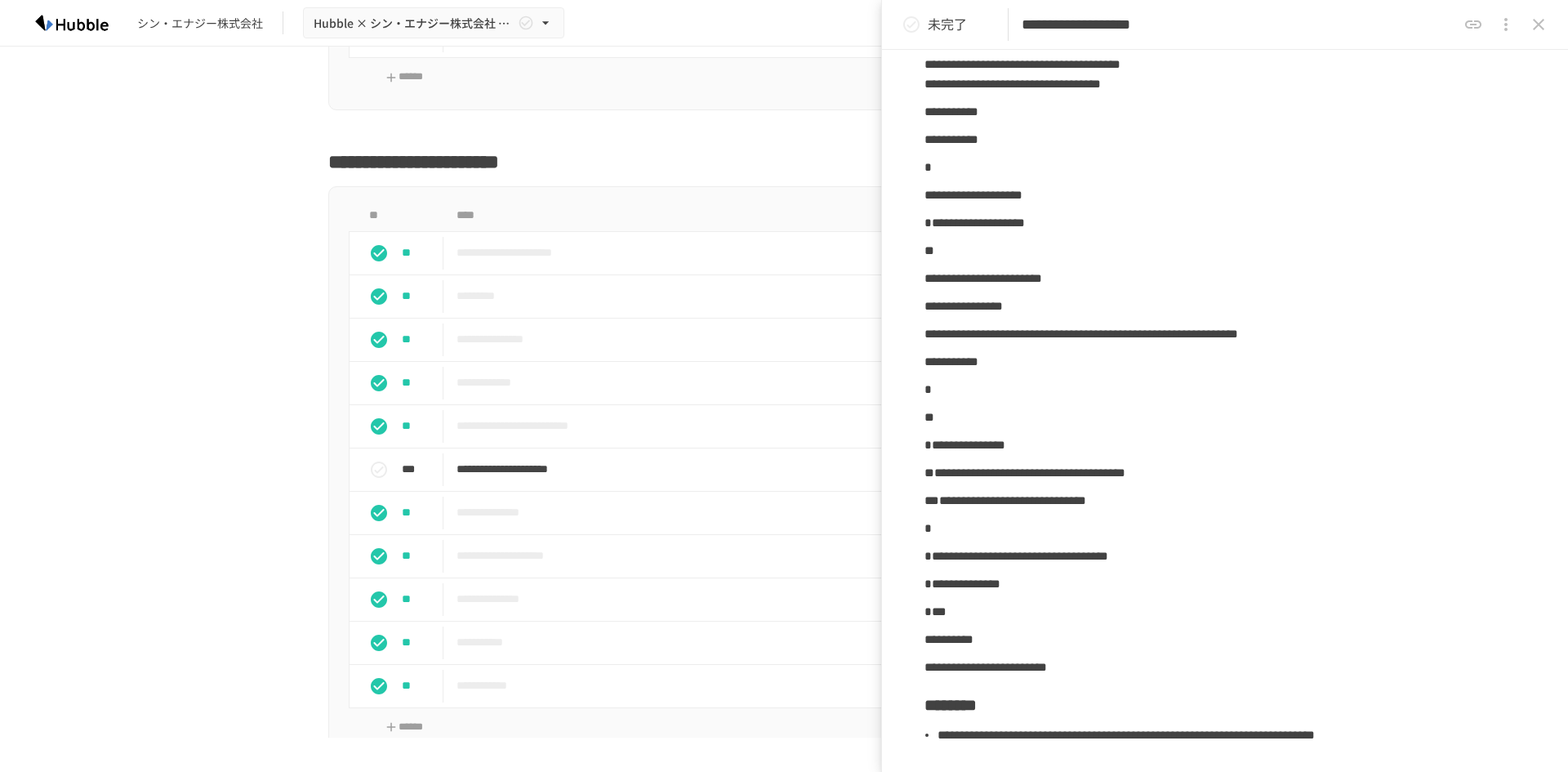 click on "**********" at bounding box center (1225, 396) 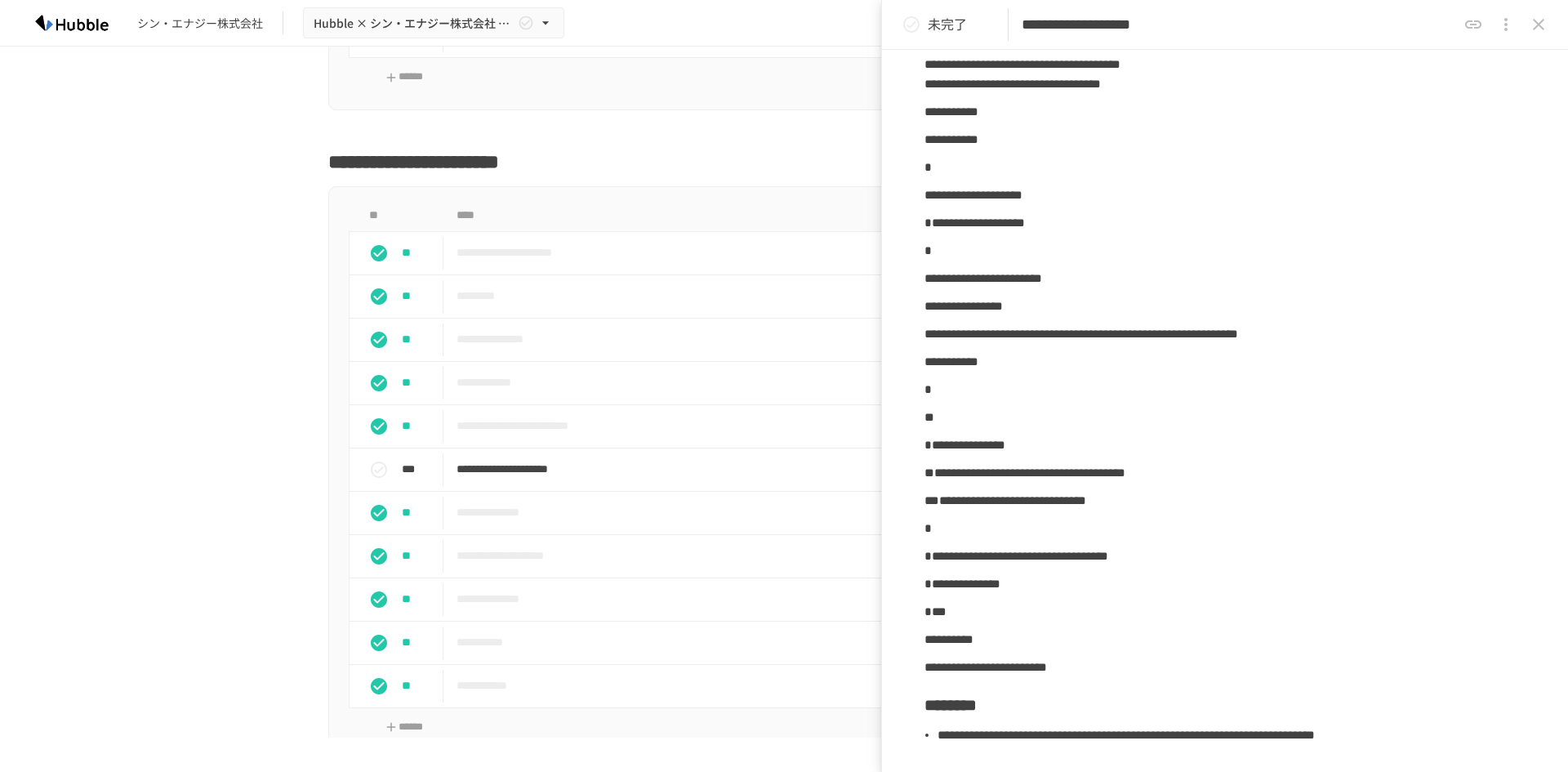 click on "**********" at bounding box center (1225, 396) 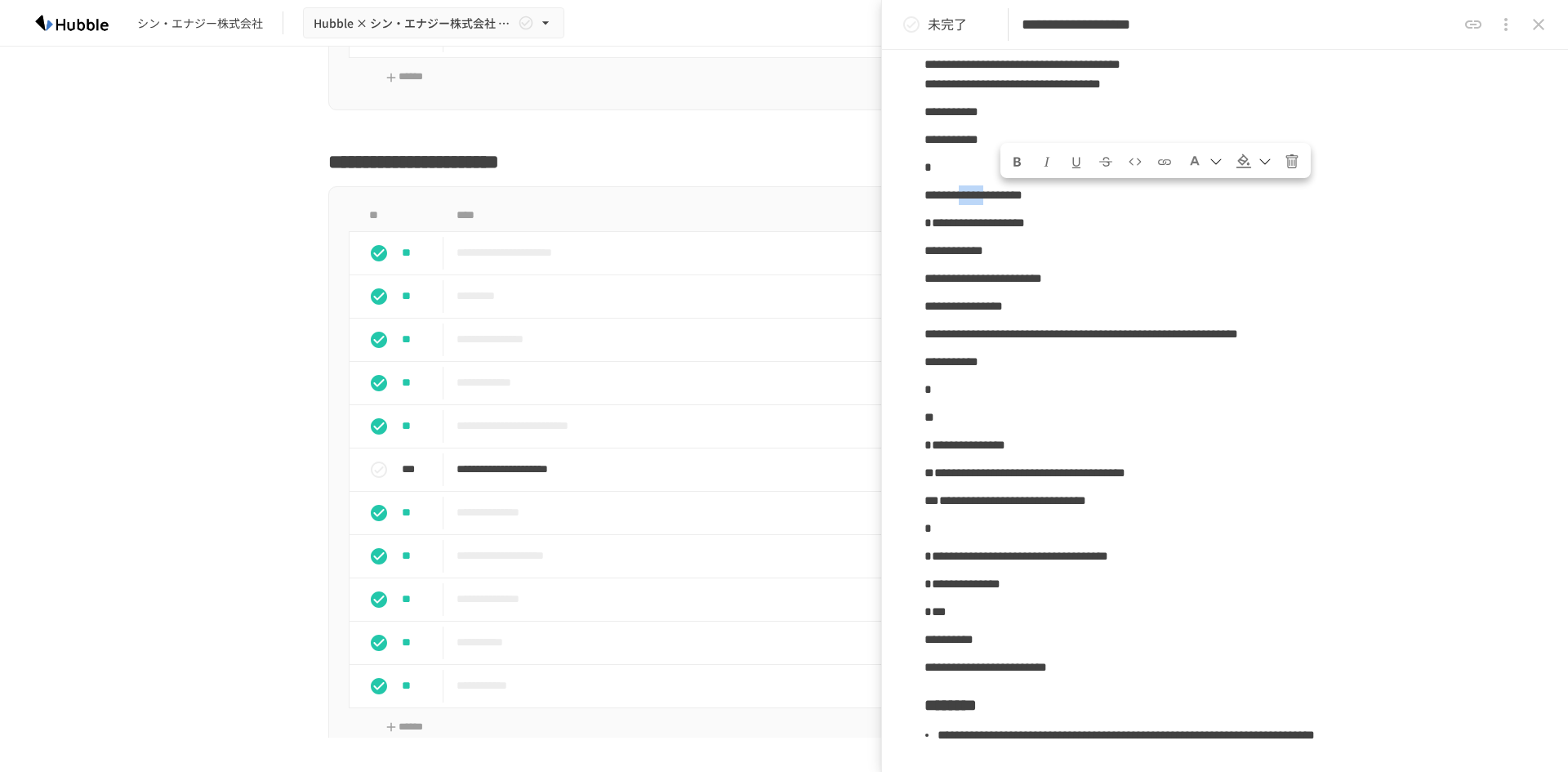 copy on "*****" 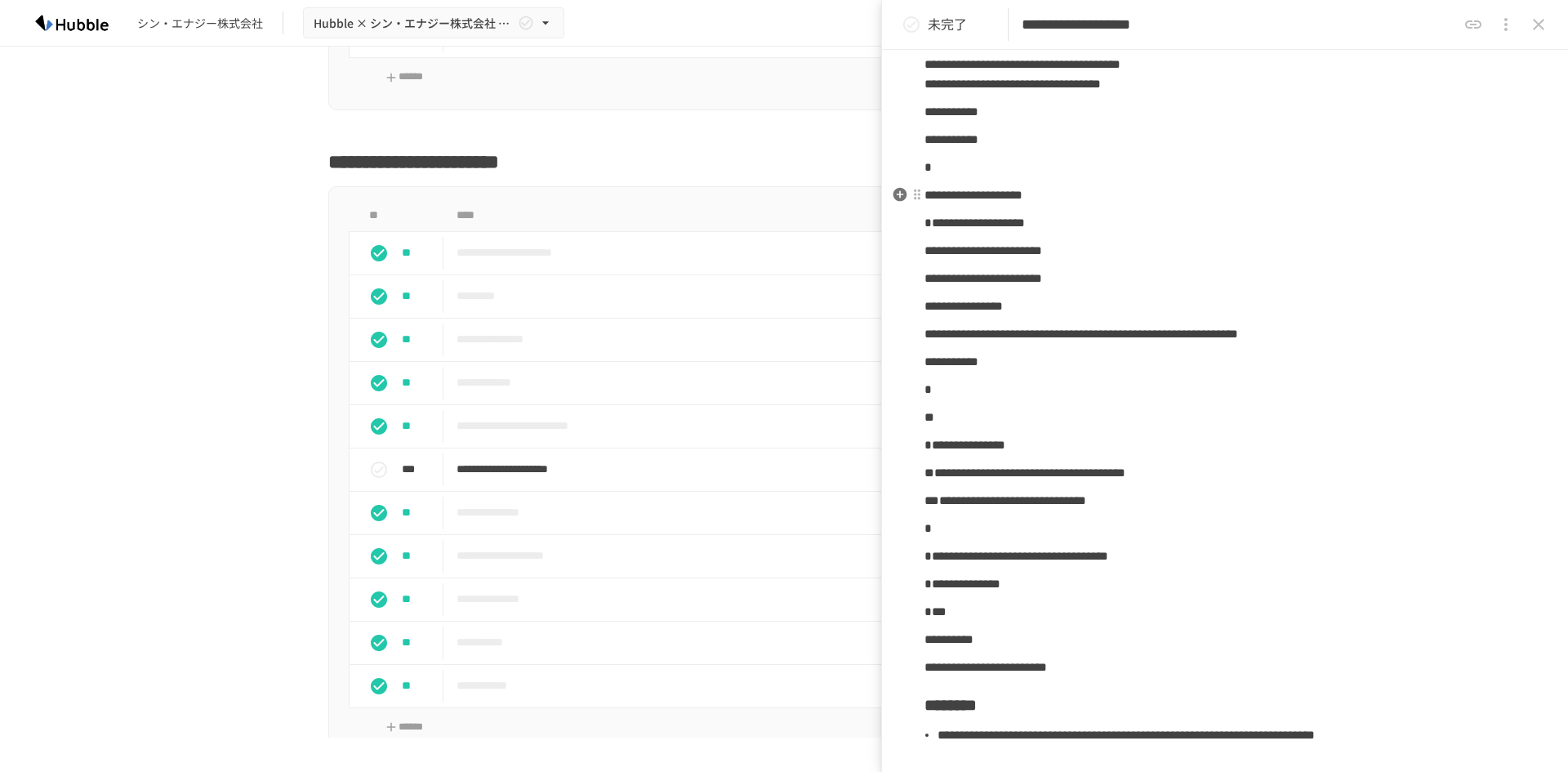 click on "**********" at bounding box center (973, 194) 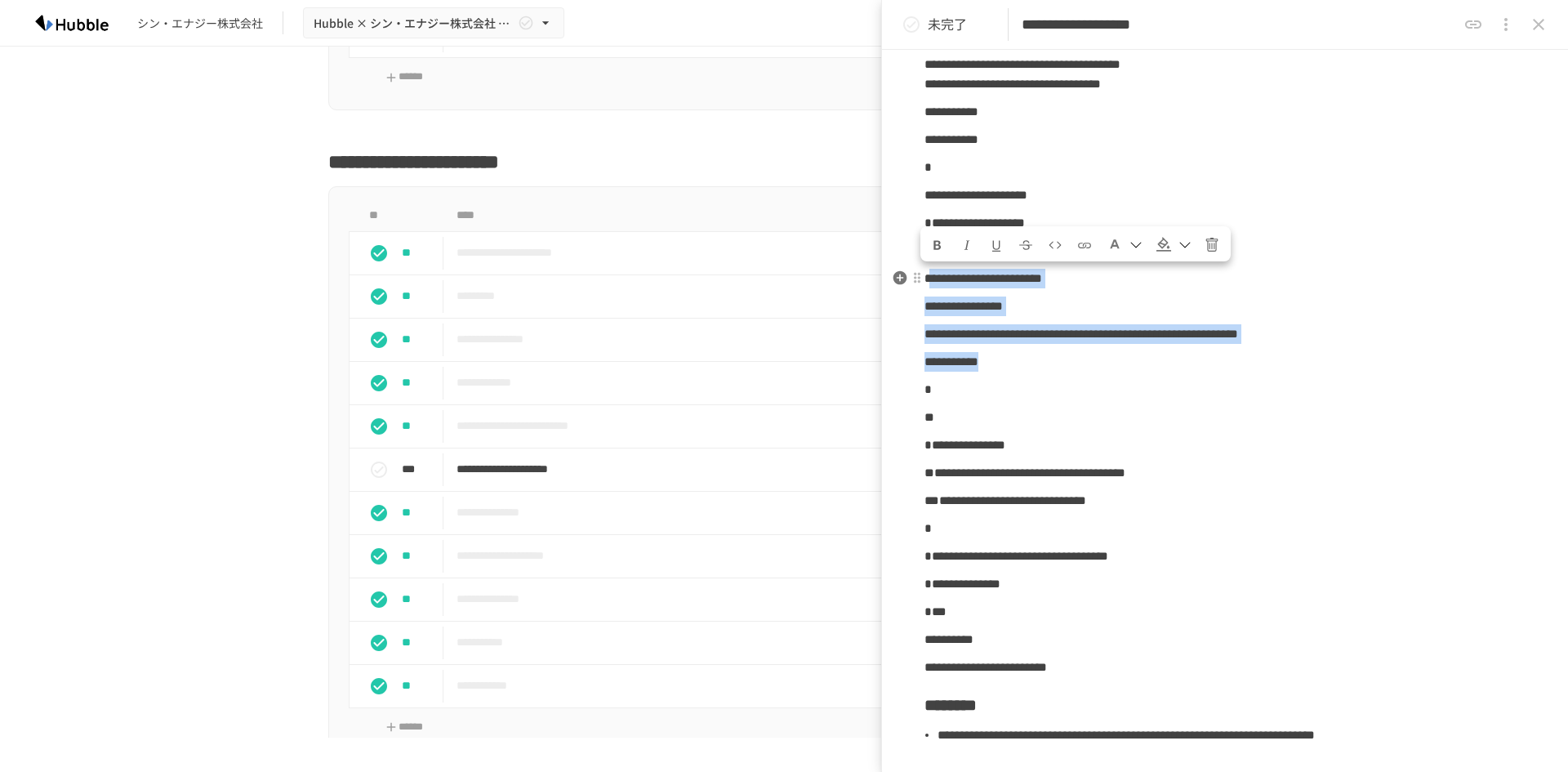 drag, startPoint x: 1067, startPoint y: 363, endPoint x: 933, endPoint y: 277, distance: 159.22311 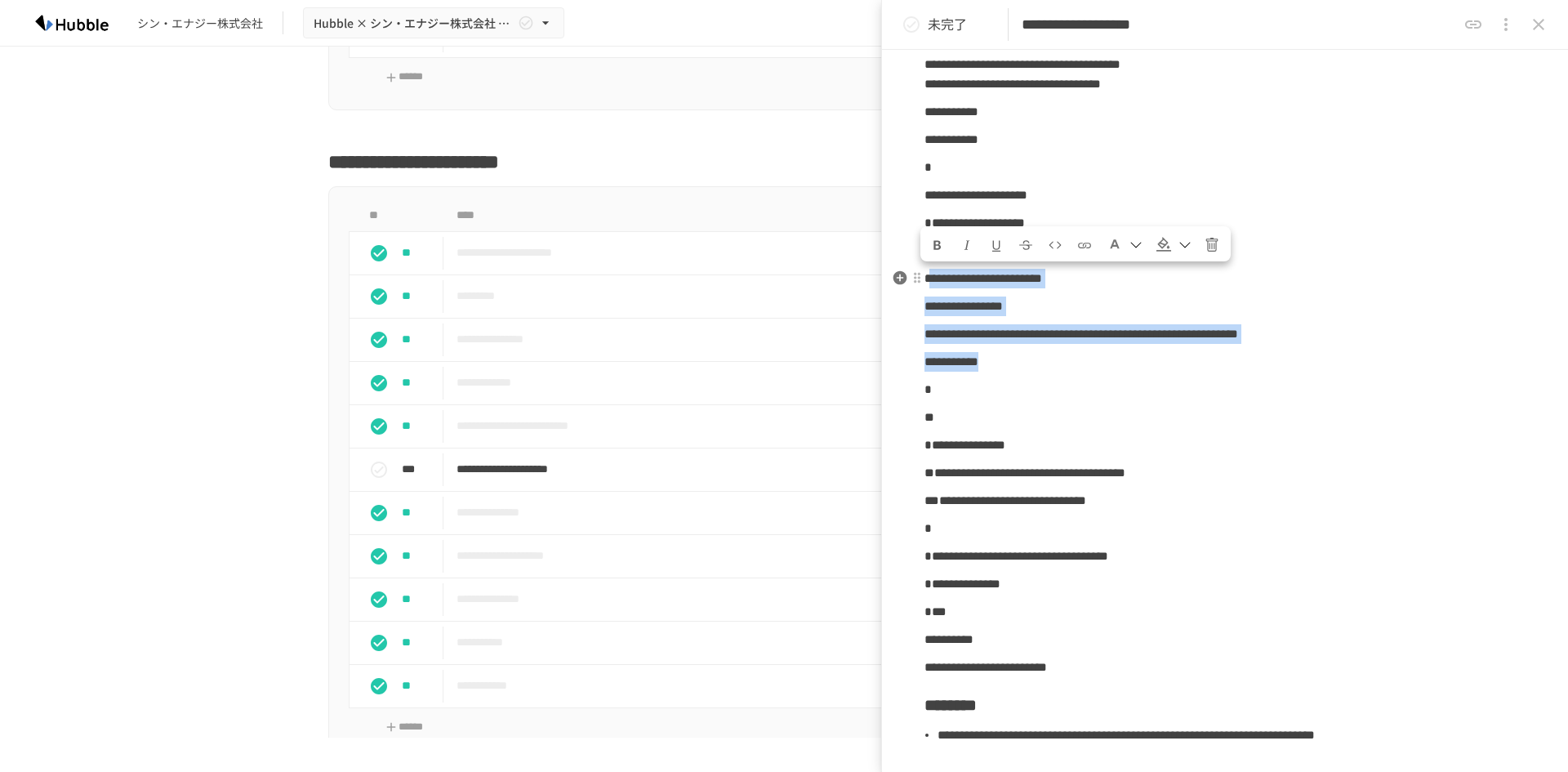 click on "**********" at bounding box center [1225, 396] 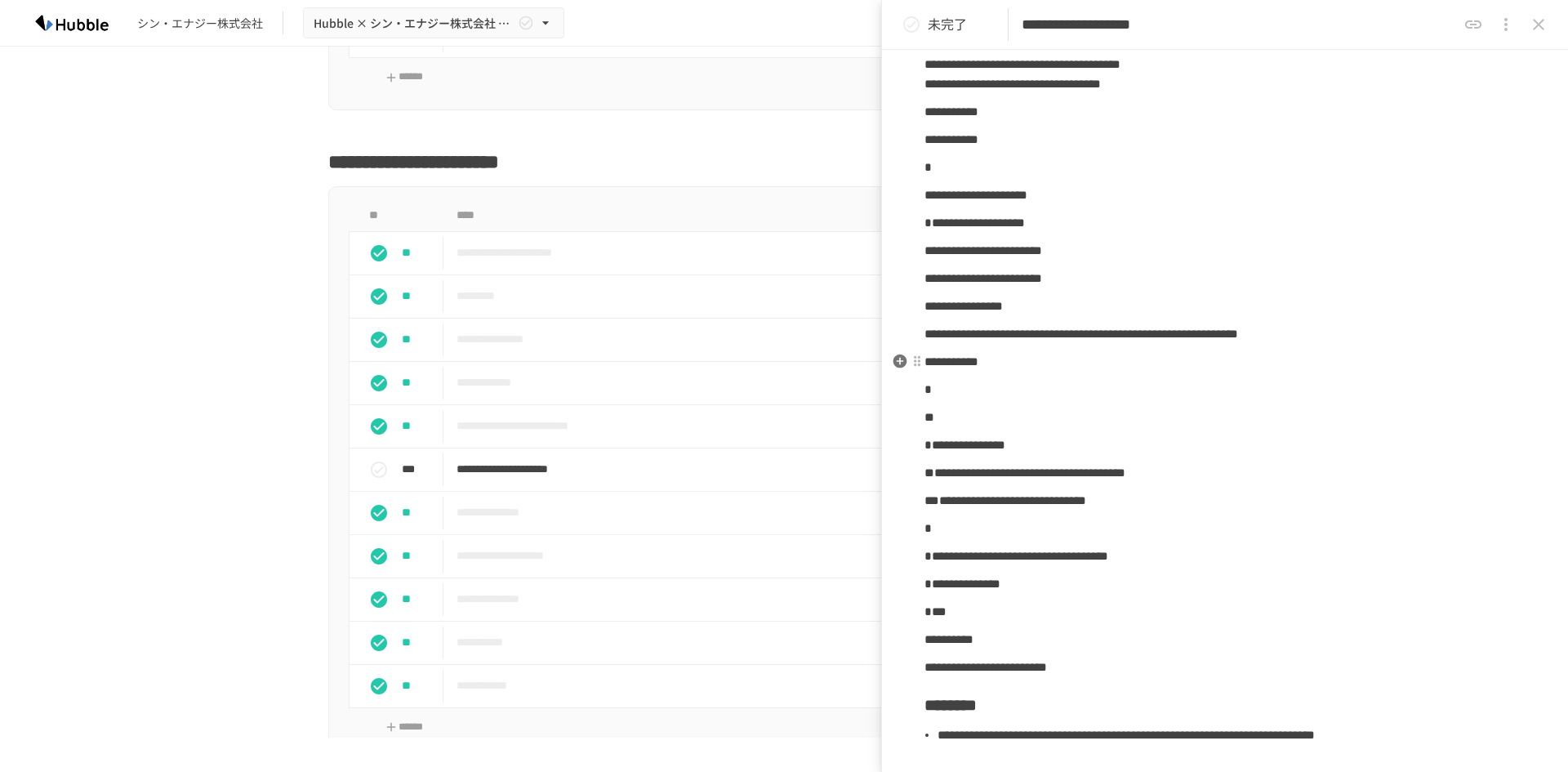 drag, startPoint x: 1056, startPoint y: 354, endPoint x: 1074, endPoint y: 356, distance: 18.11077 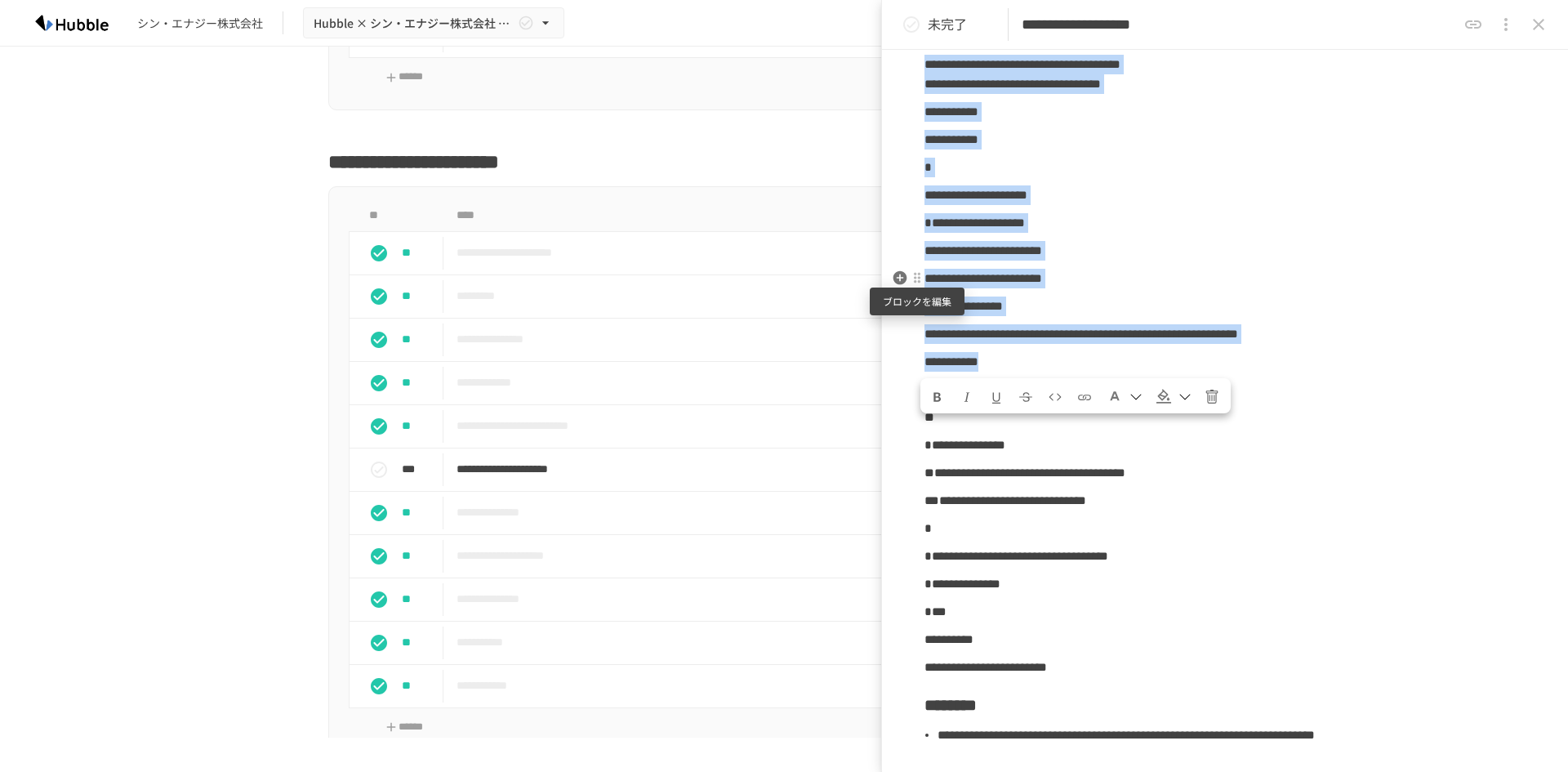 drag, startPoint x: 1032, startPoint y: 354, endPoint x: 919, endPoint y: 282, distance: 133.98881 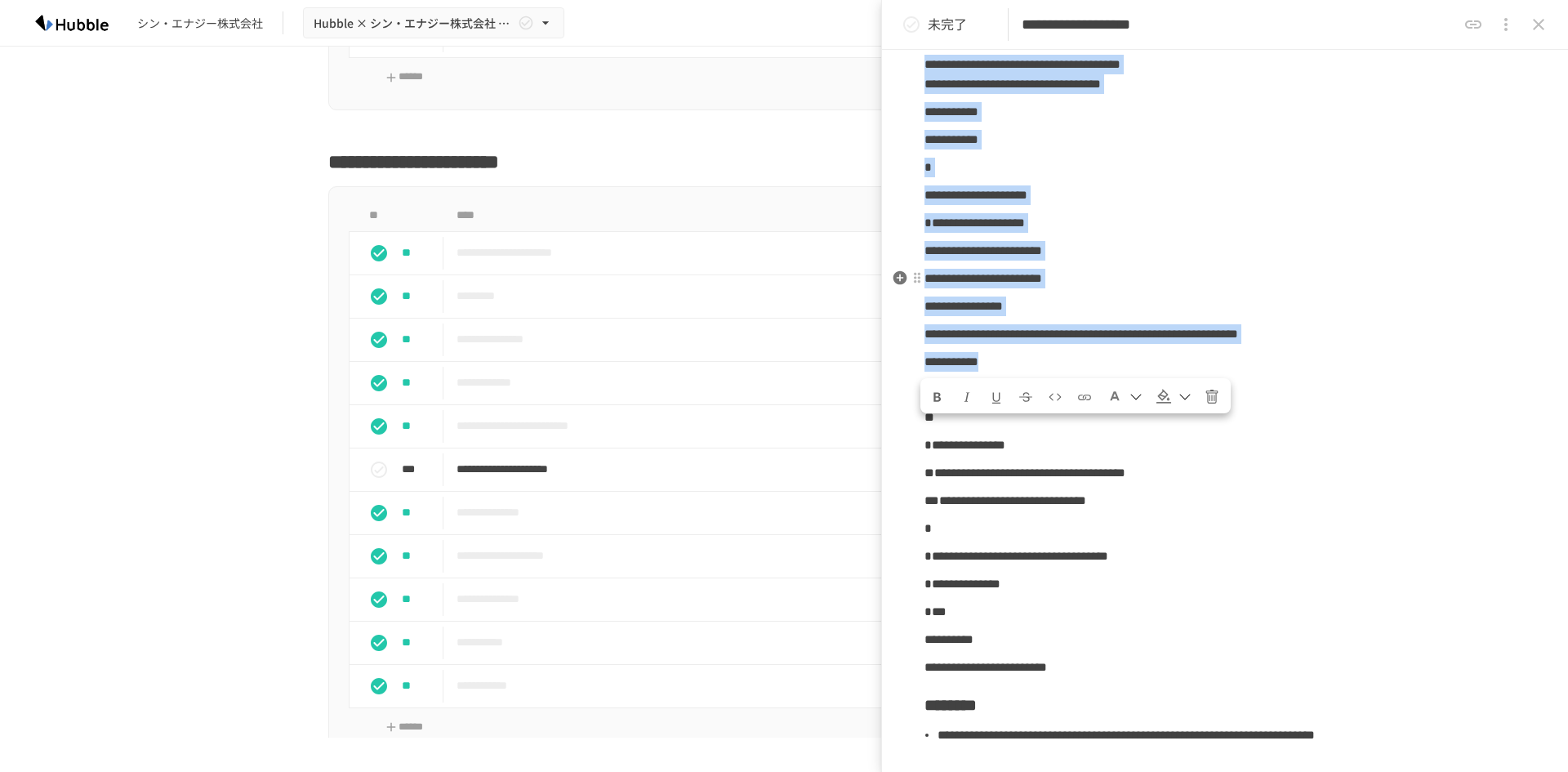 click on "**********" at bounding box center (1225, 279) 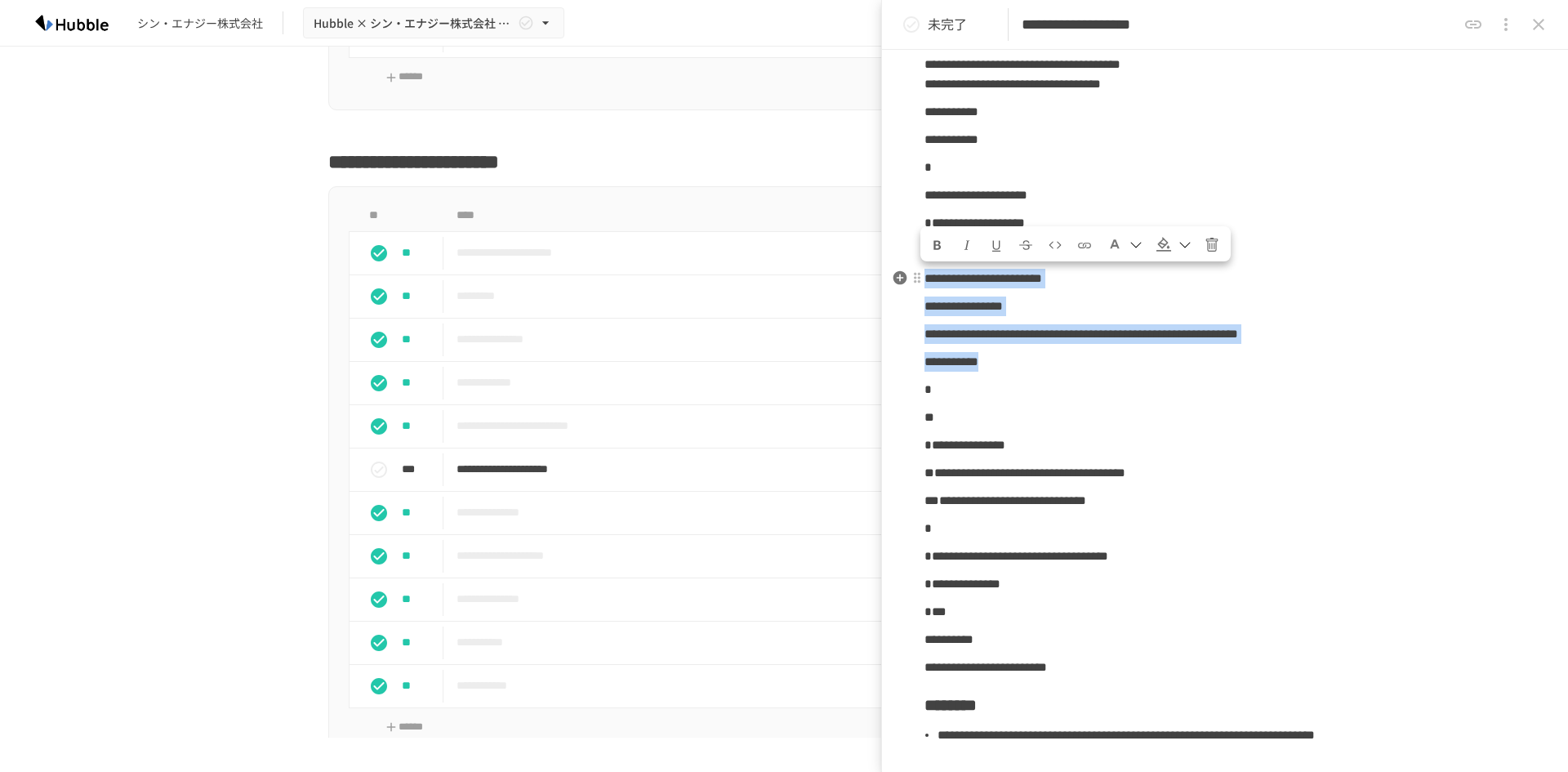 drag, startPoint x: 1065, startPoint y: 358, endPoint x: 933, endPoint y: 274, distance: 156.46086 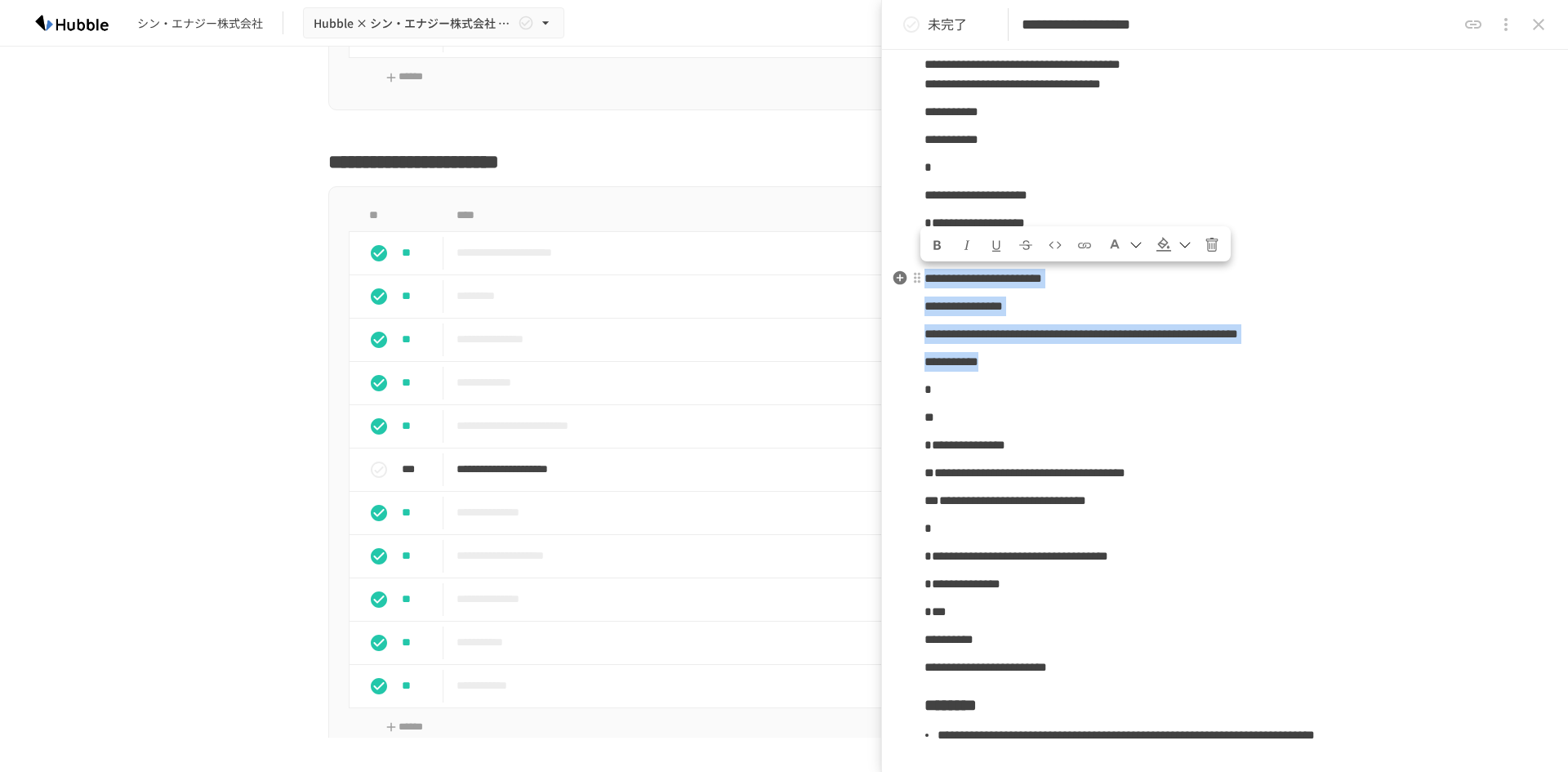 click on "**********" at bounding box center (1225, 396) 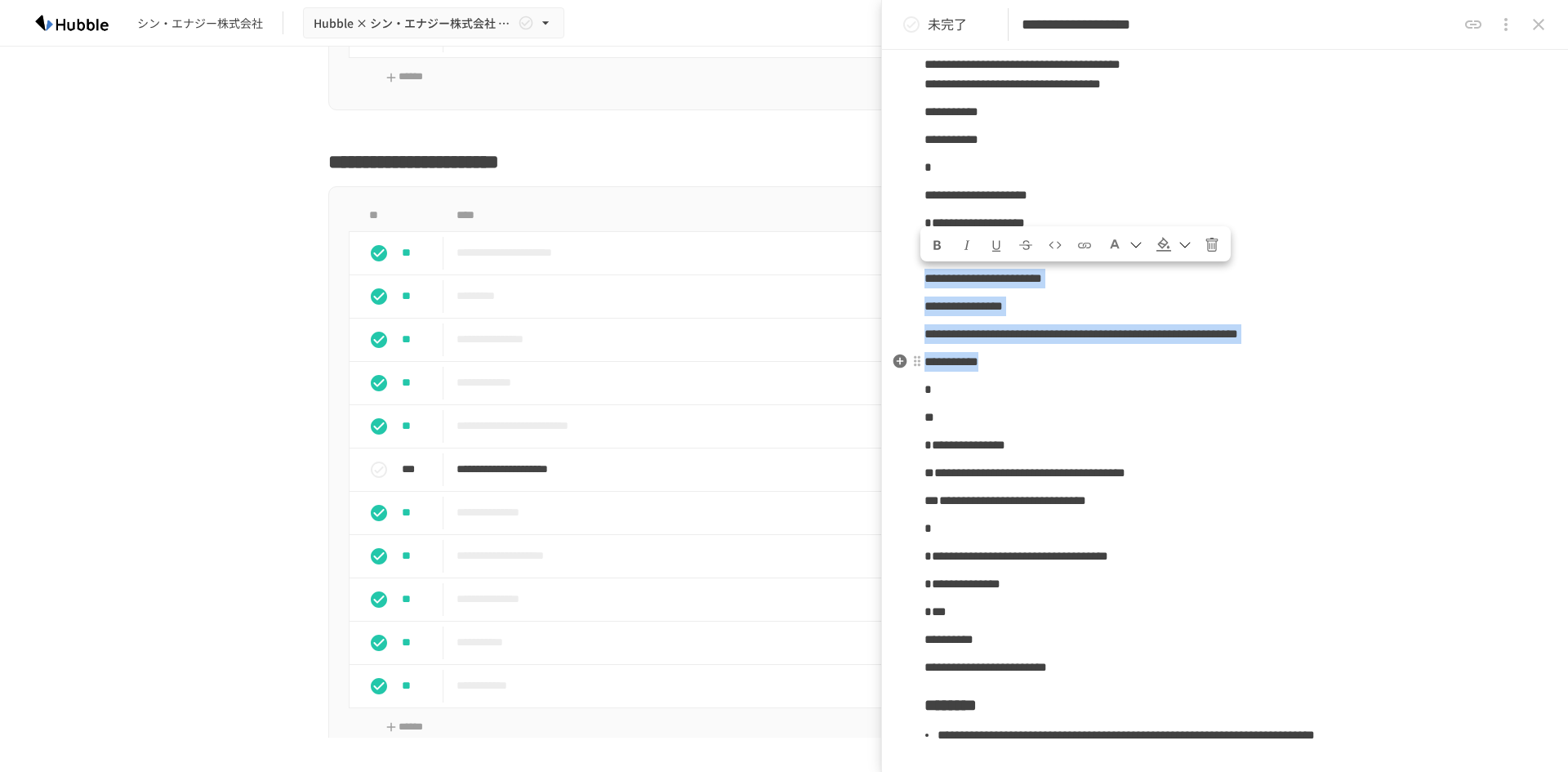 copy on "**********" 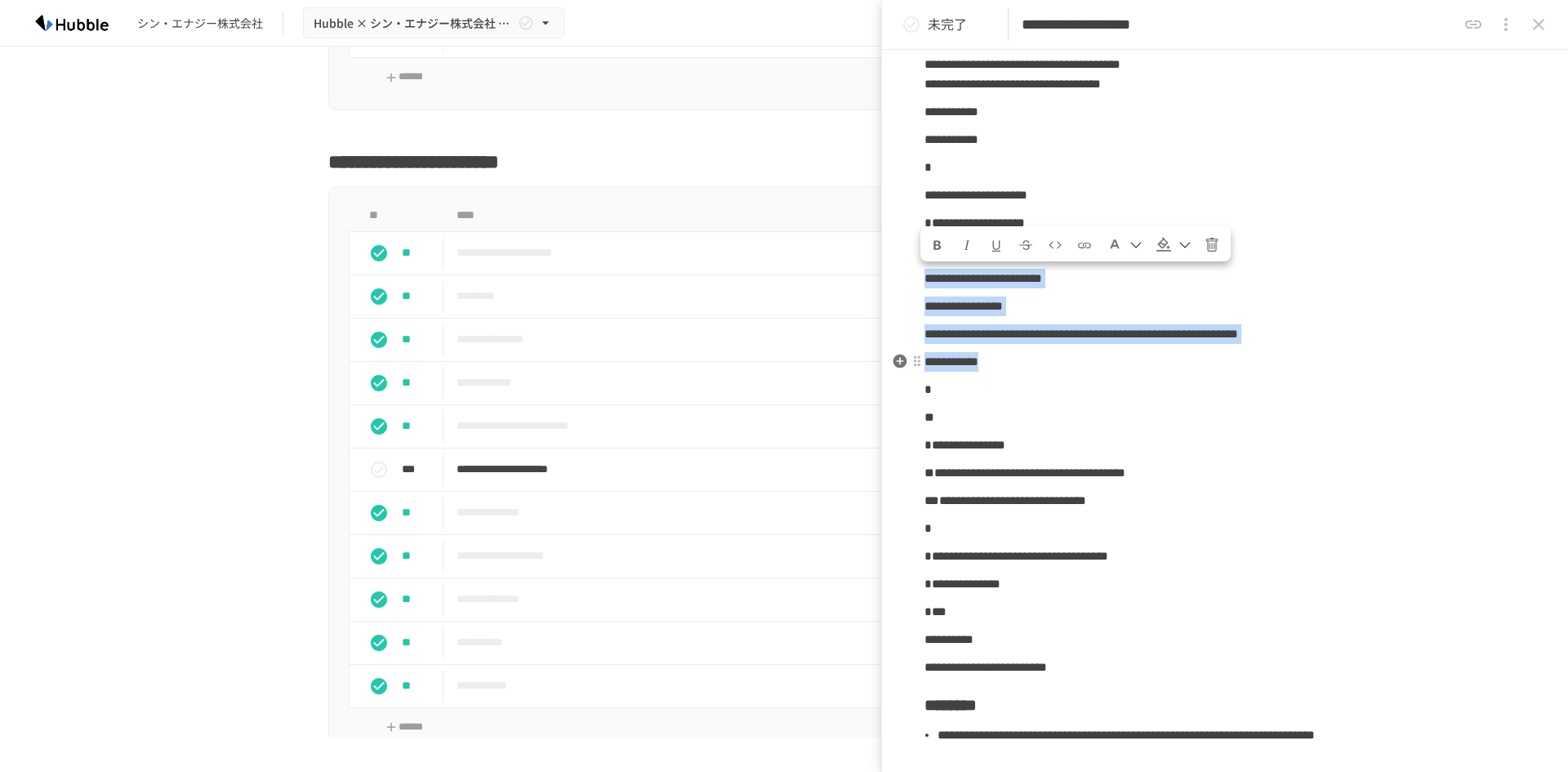 click on "**********" at bounding box center (1225, 362) 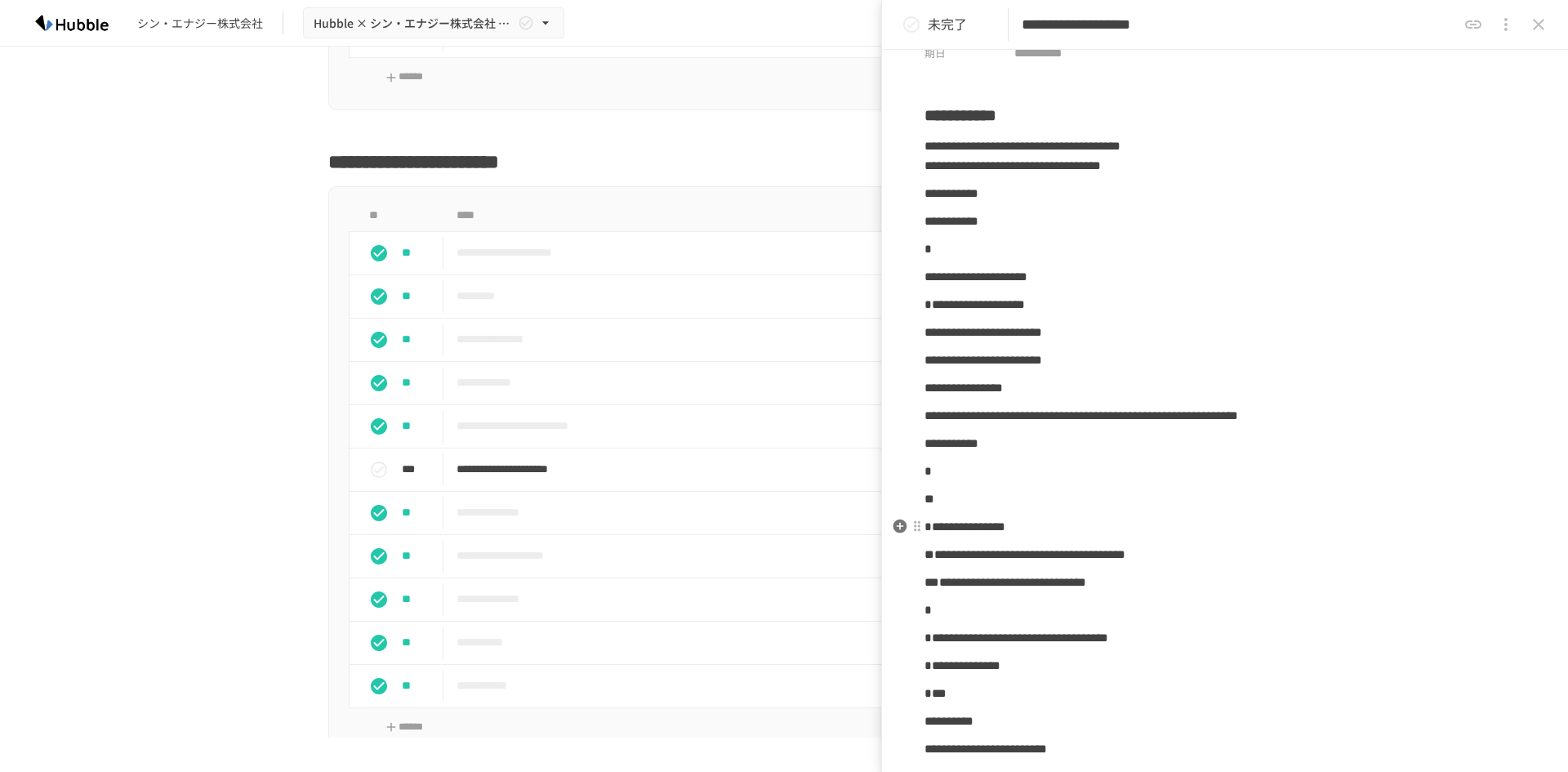 scroll, scrollTop: 0, scrollLeft: 0, axis: both 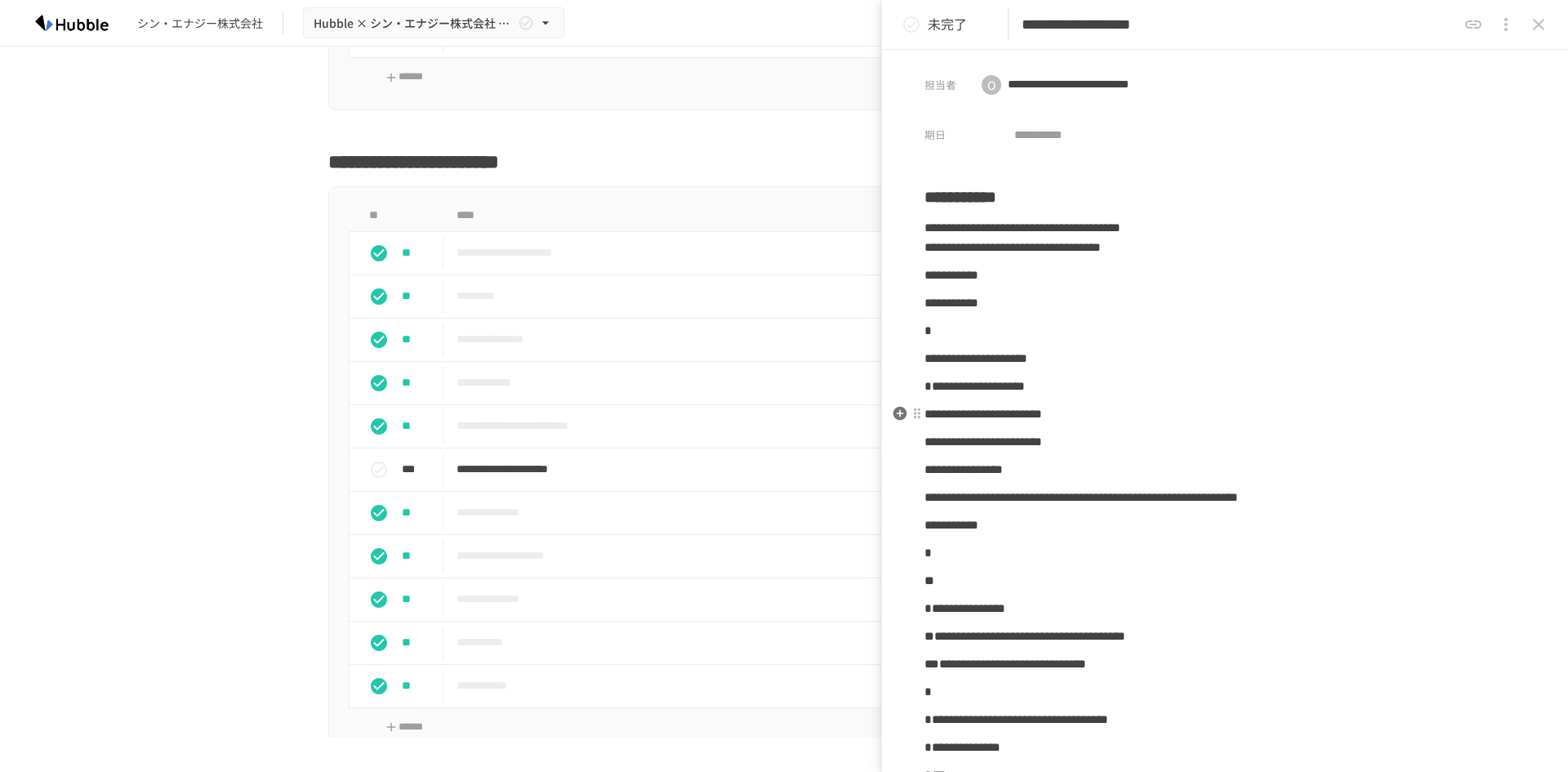click on "**********" at bounding box center (983, 413) 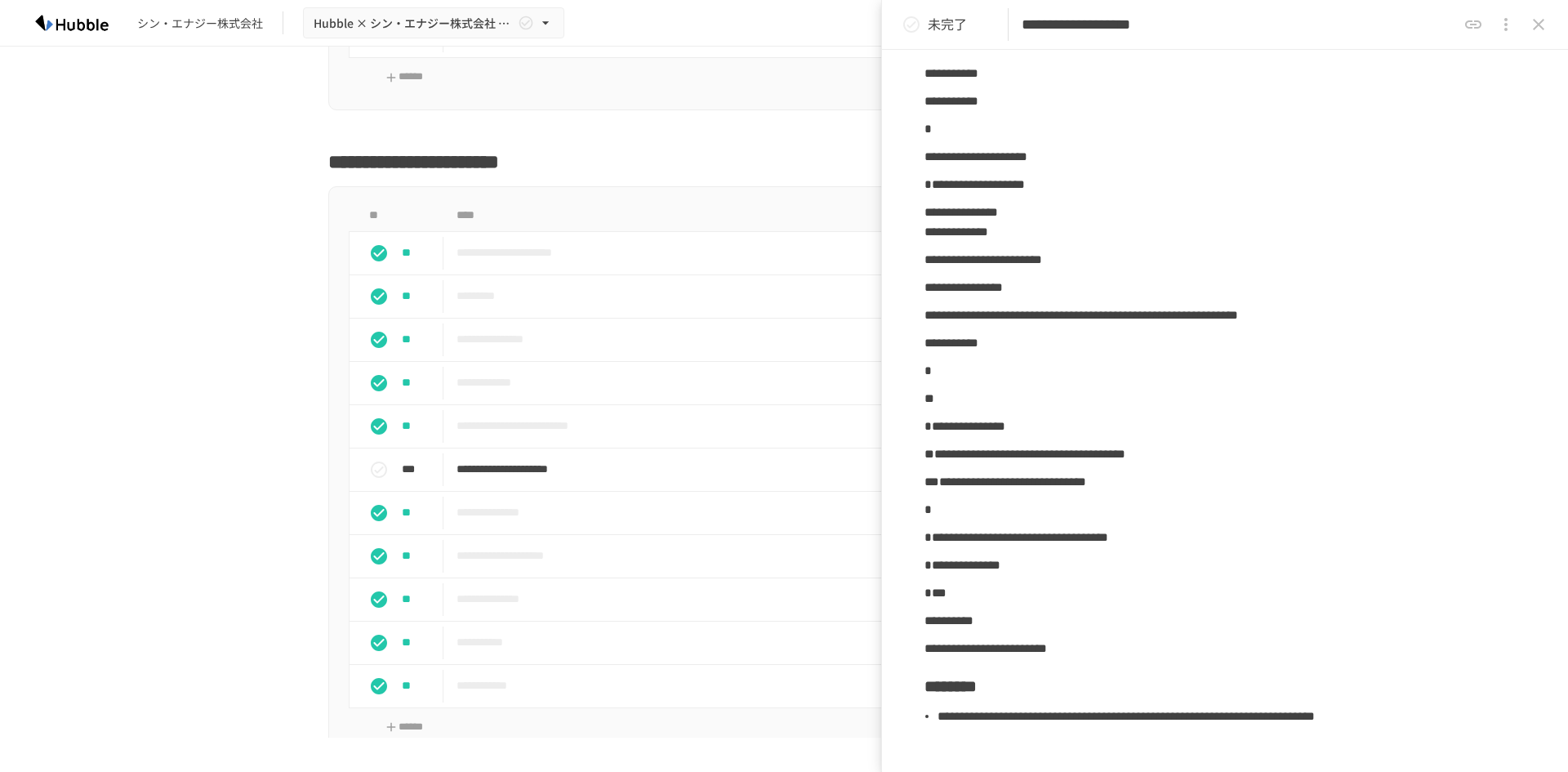 scroll, scrollTop: 135, scrollLeft: 0, axis: vertical 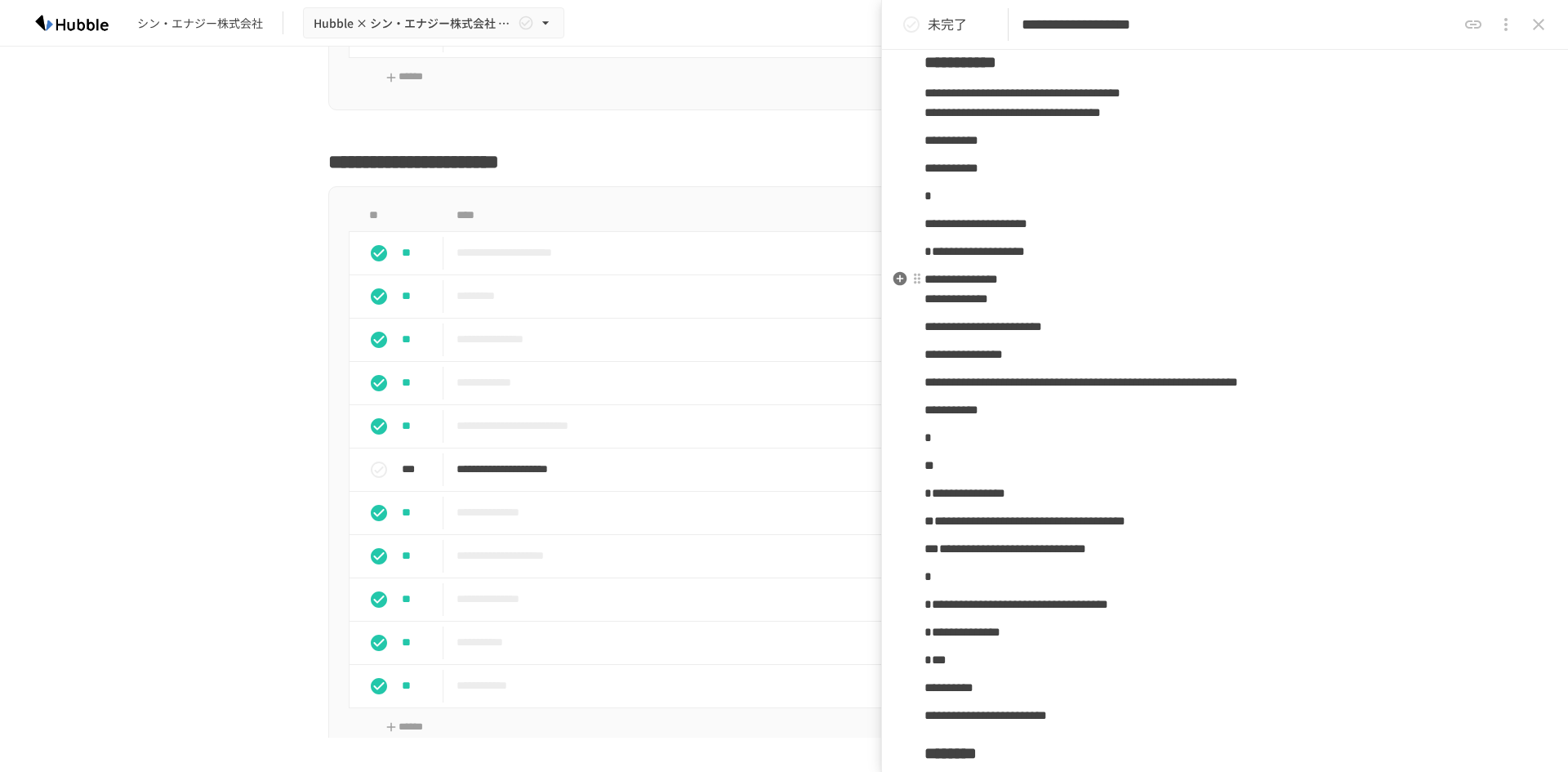 click on "**********" at bounding box center [961, 279] 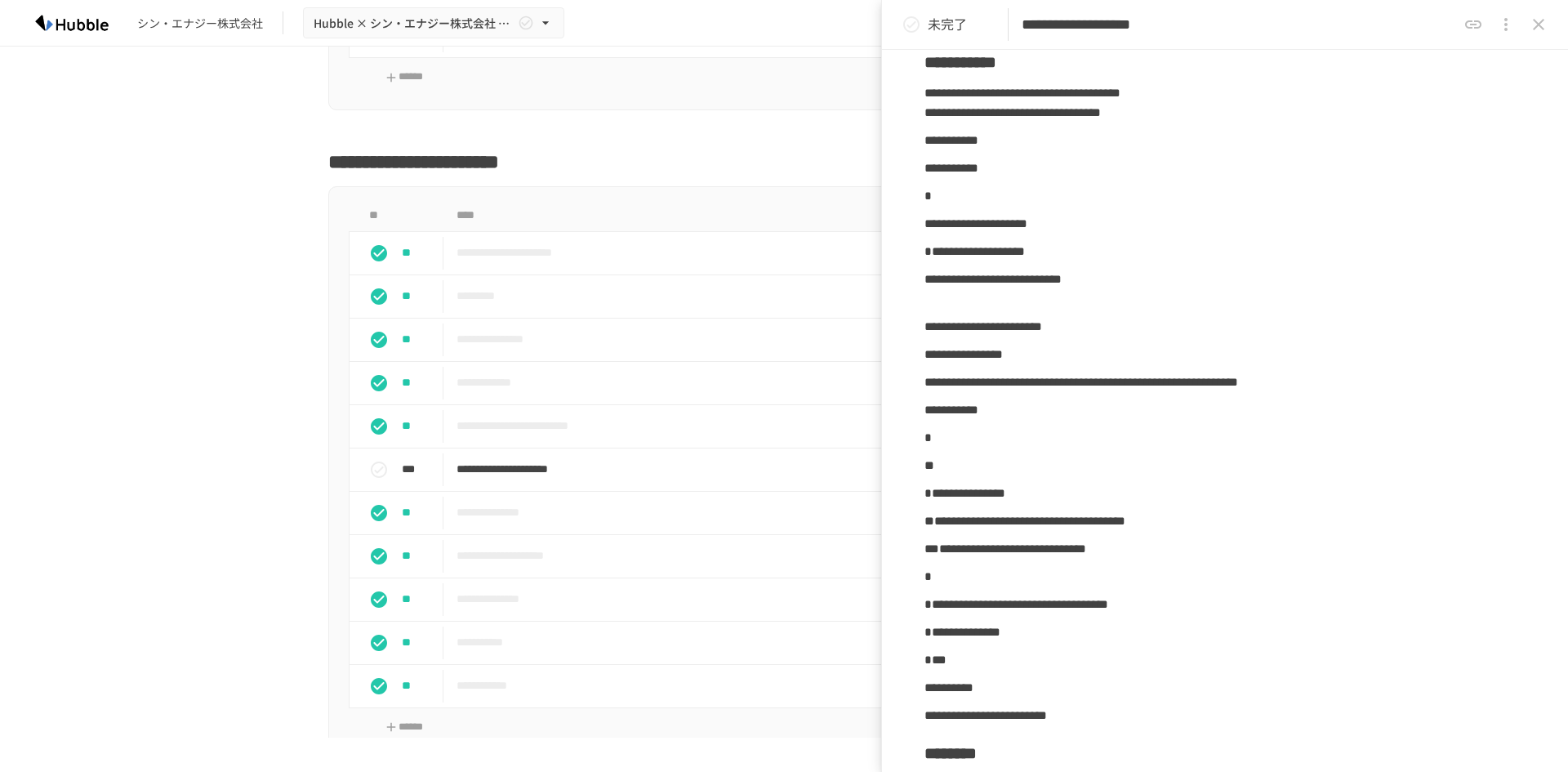 click on "**********" at bounding box center [1225, 435] 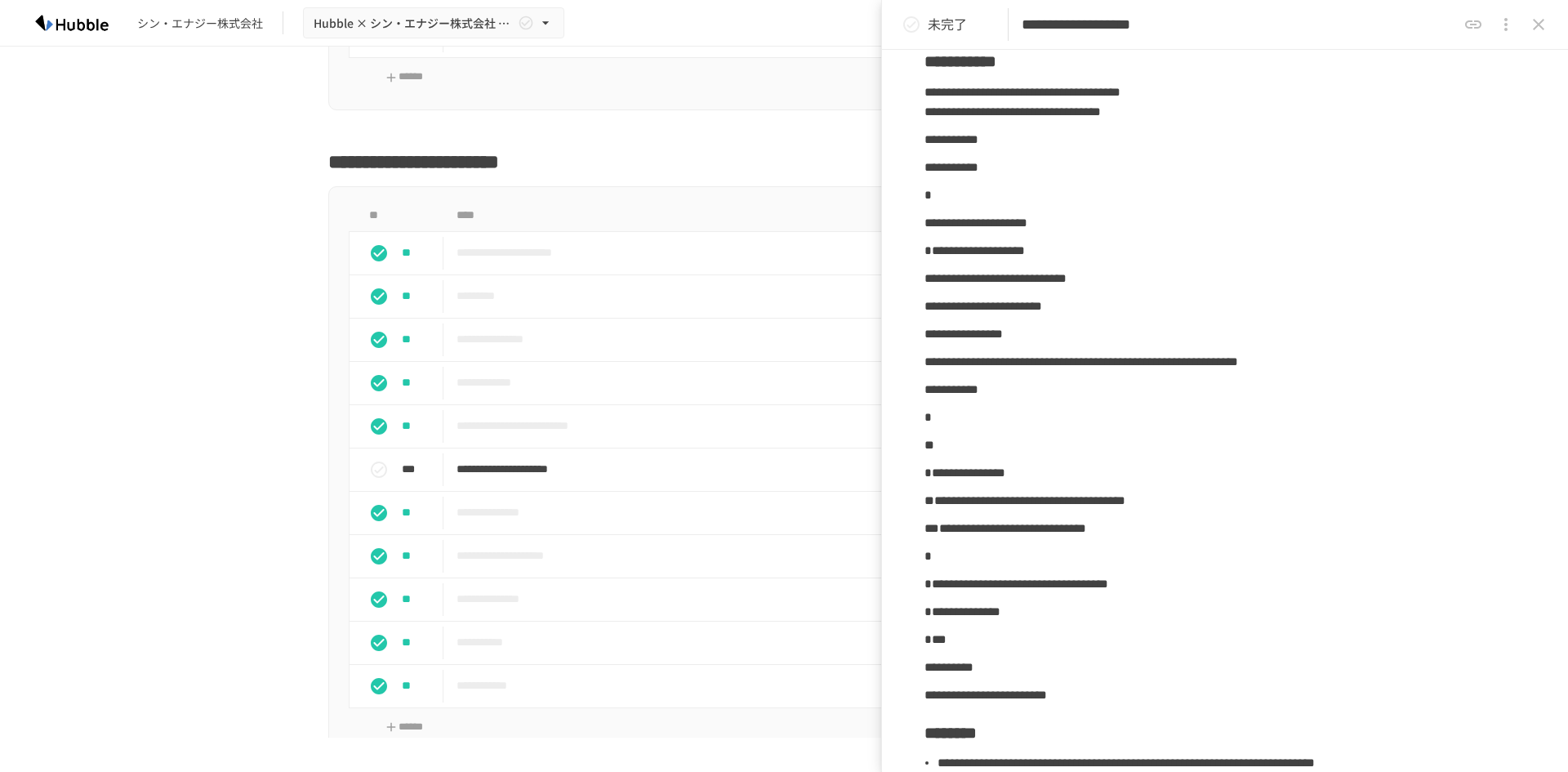 scroll, scrollTop: 155, scrollLeft: 0, axis: vertical 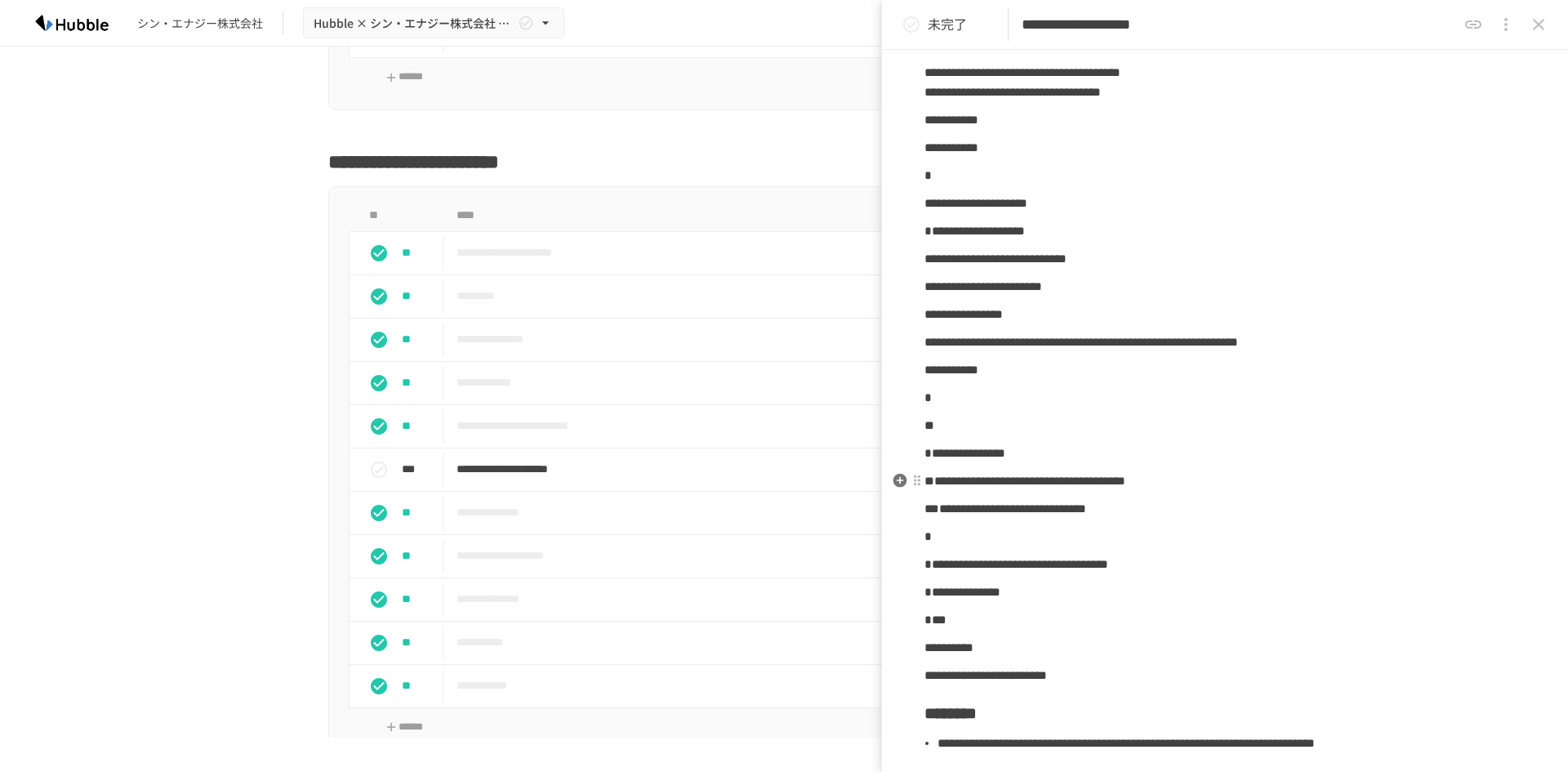 click on "**********" at bounding box center [1025, 480] 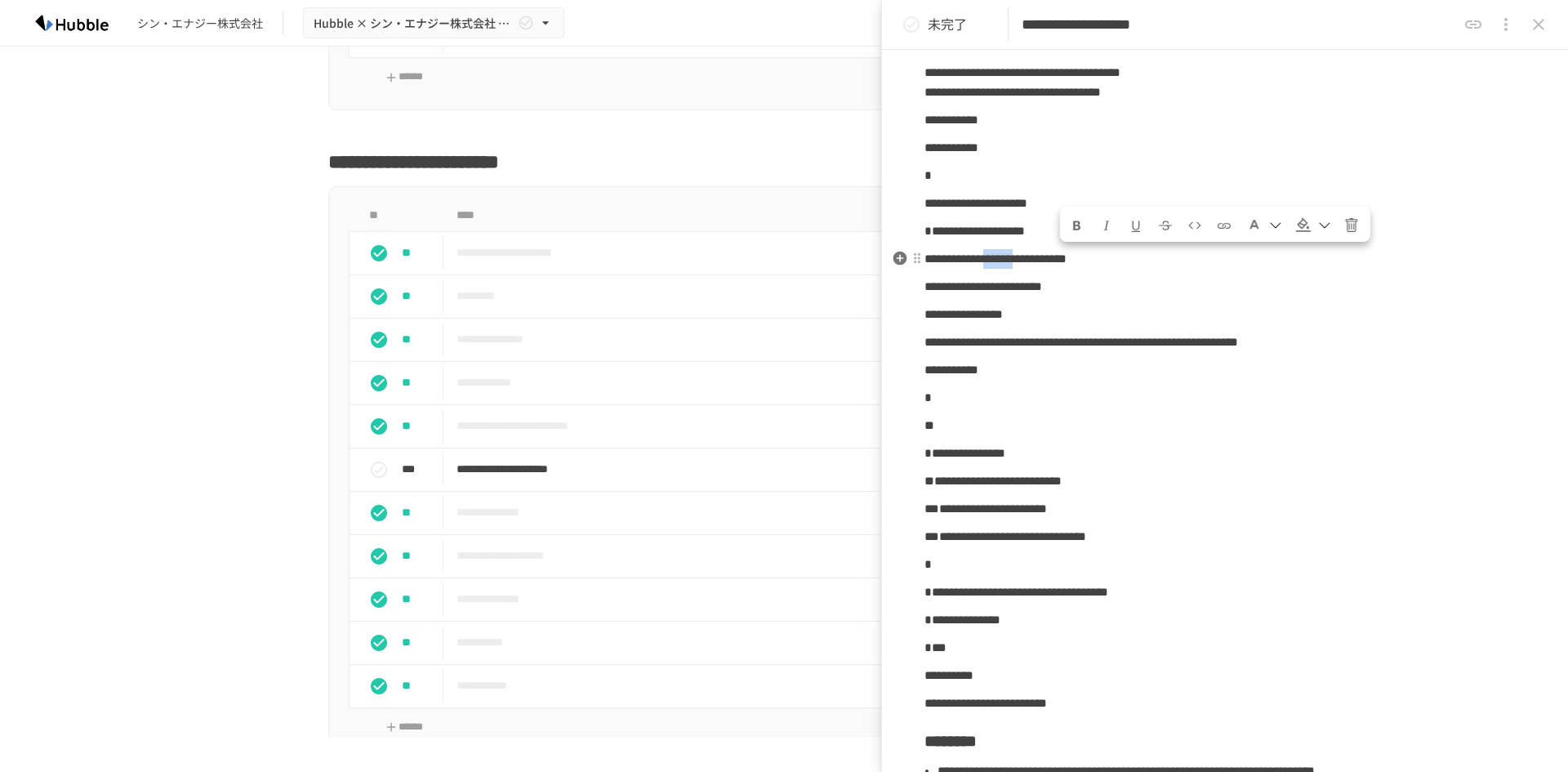 drag, startPoint x: 1064, startPoint y: 253, endPoint x: 1102, endPoint y: 252, distance: 38.013156 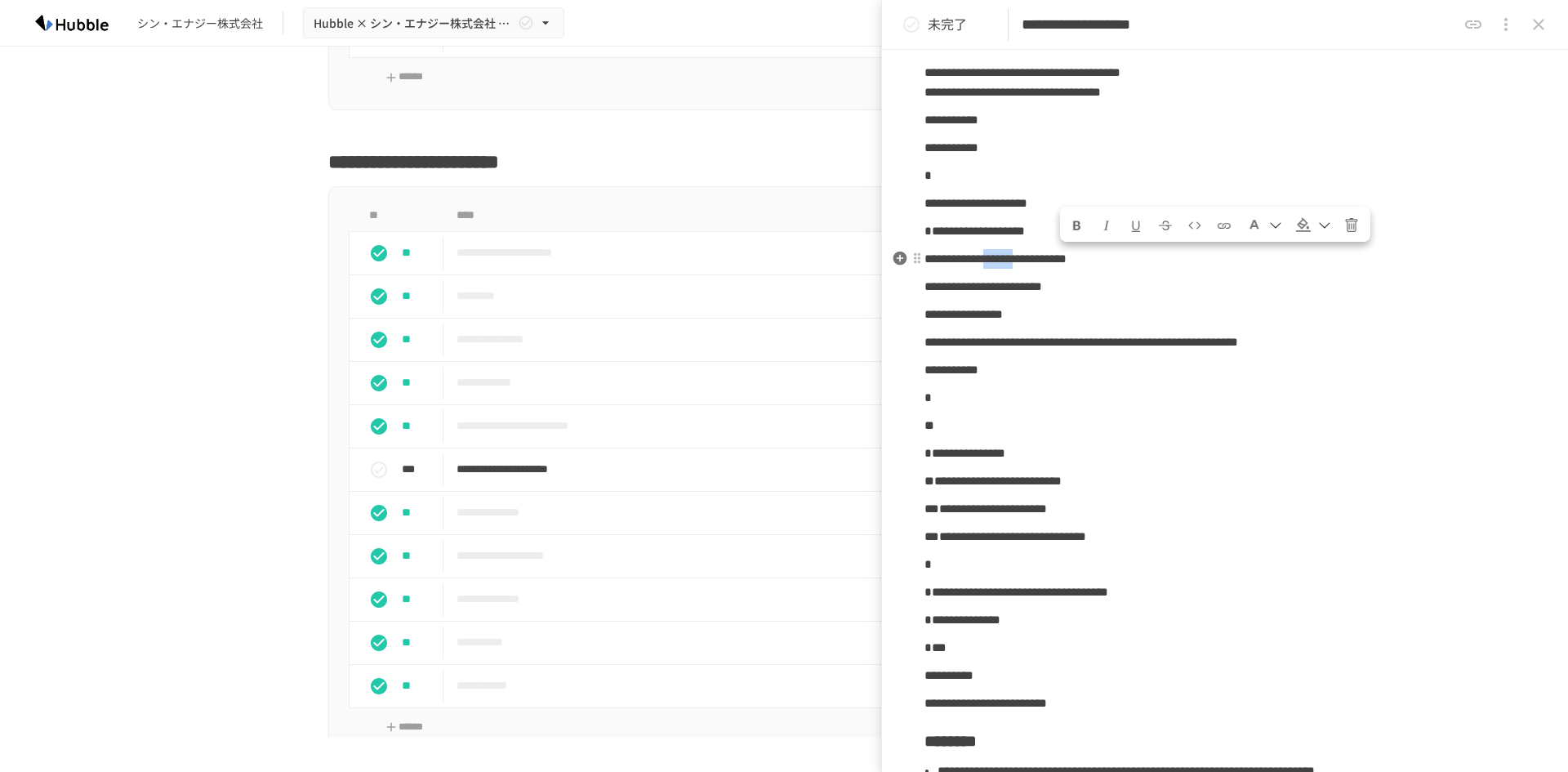 click on "**********" at bounding box center (996, 258) 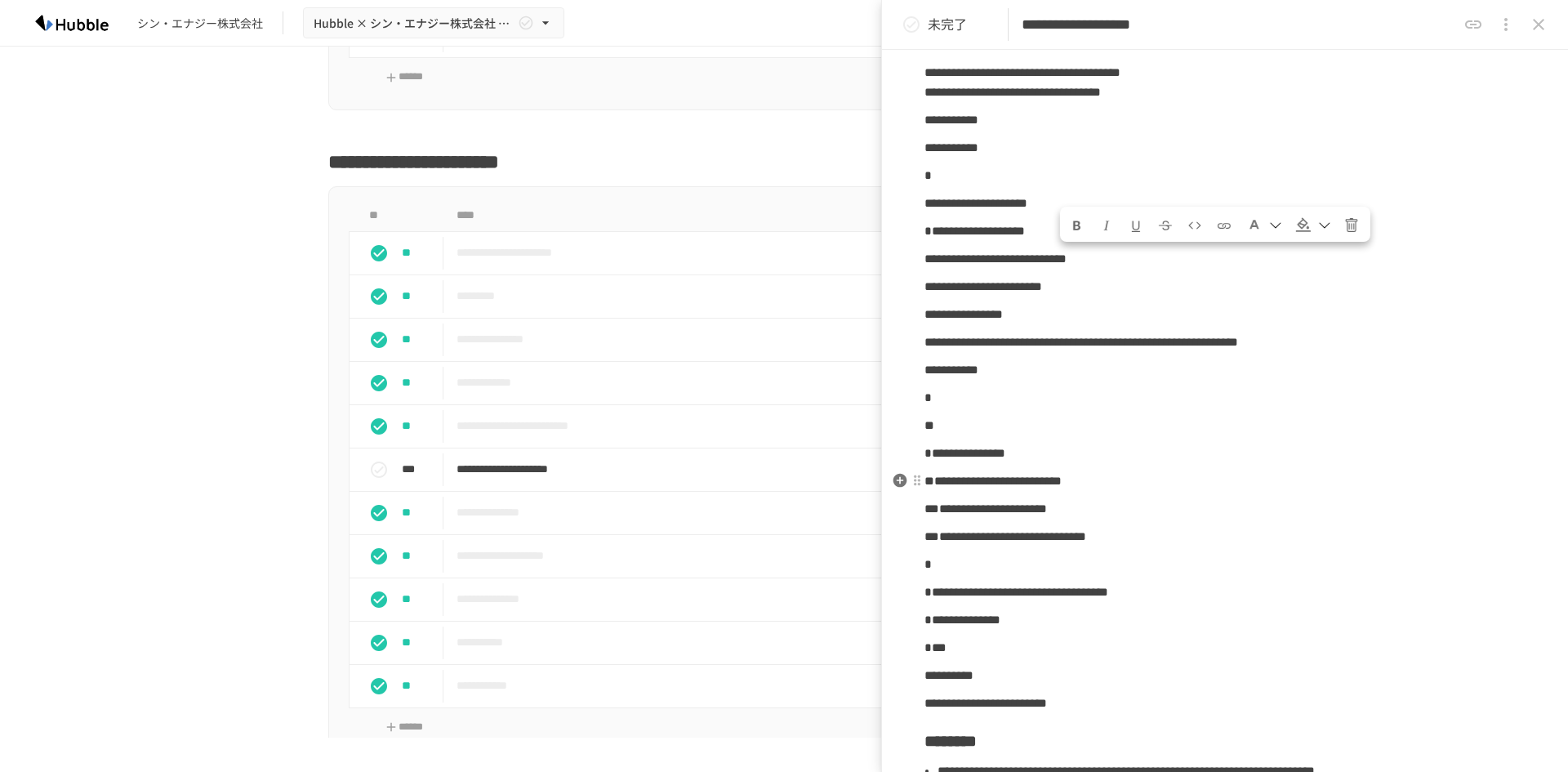 click on "**********" at bounding box center [1225, 481] 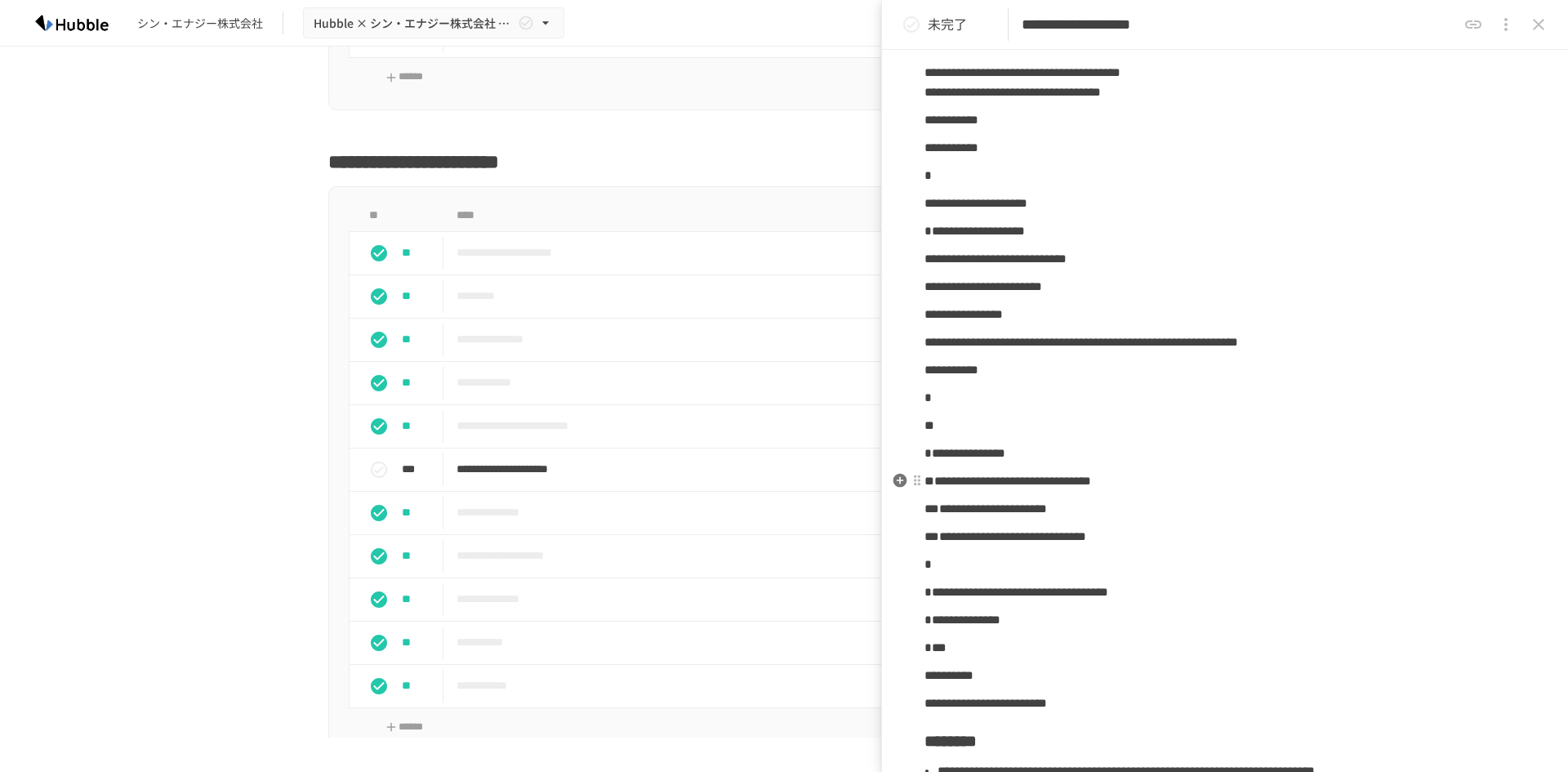 click on "**********" at bounding box center (1008, 480) 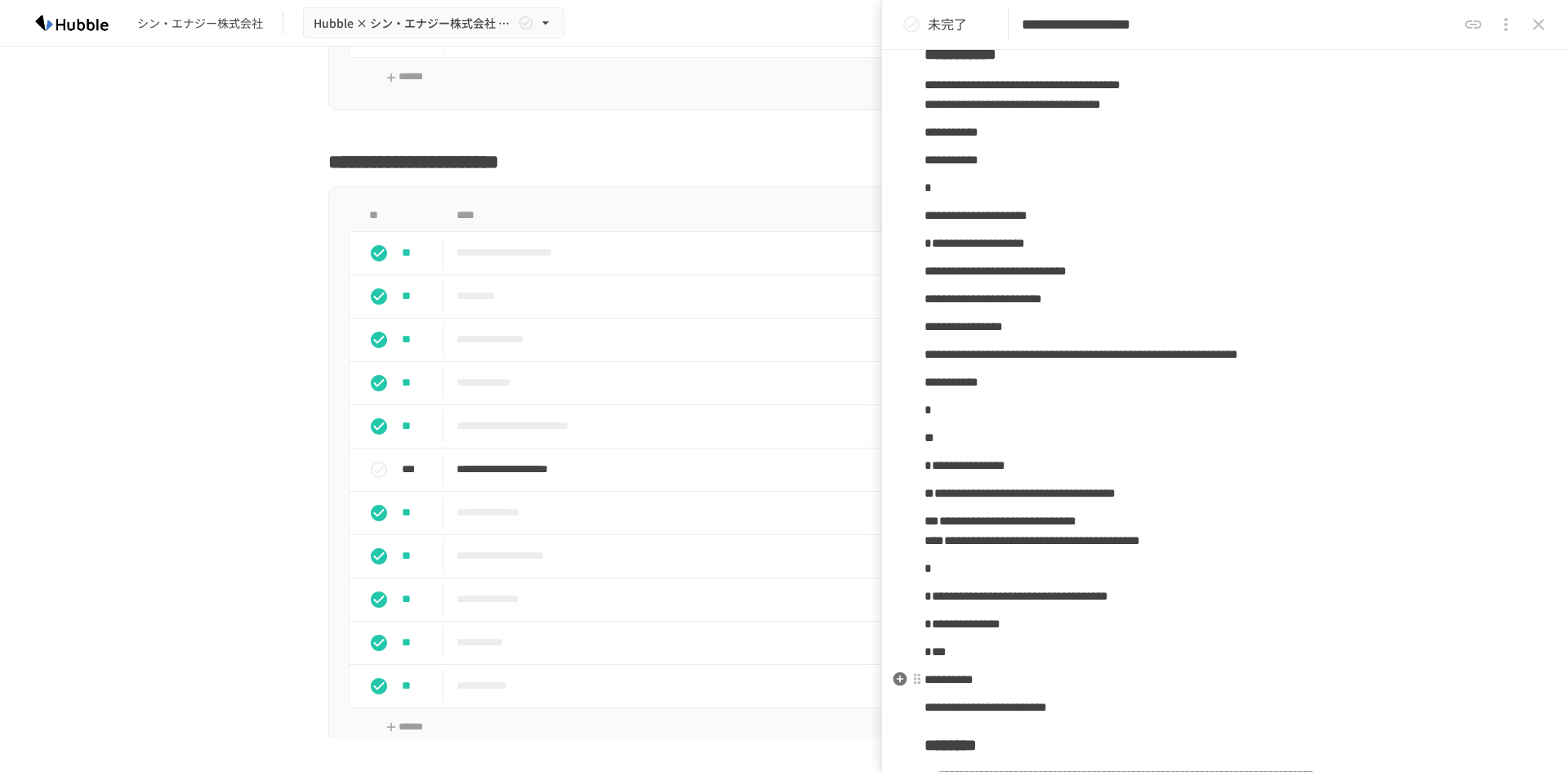 scroll, scrollTop: 128, scrollLeft: 0, axis: vertical 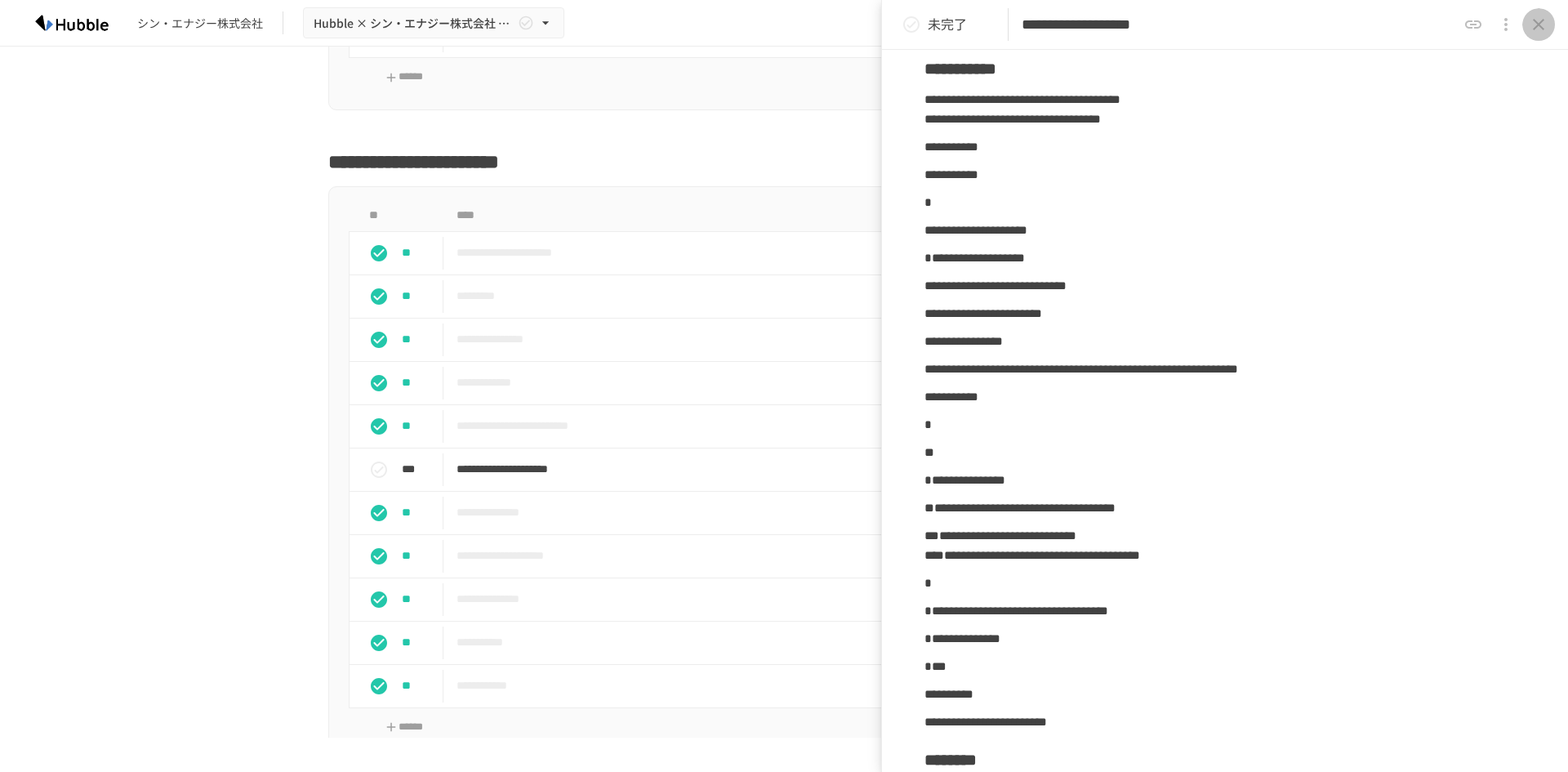 click 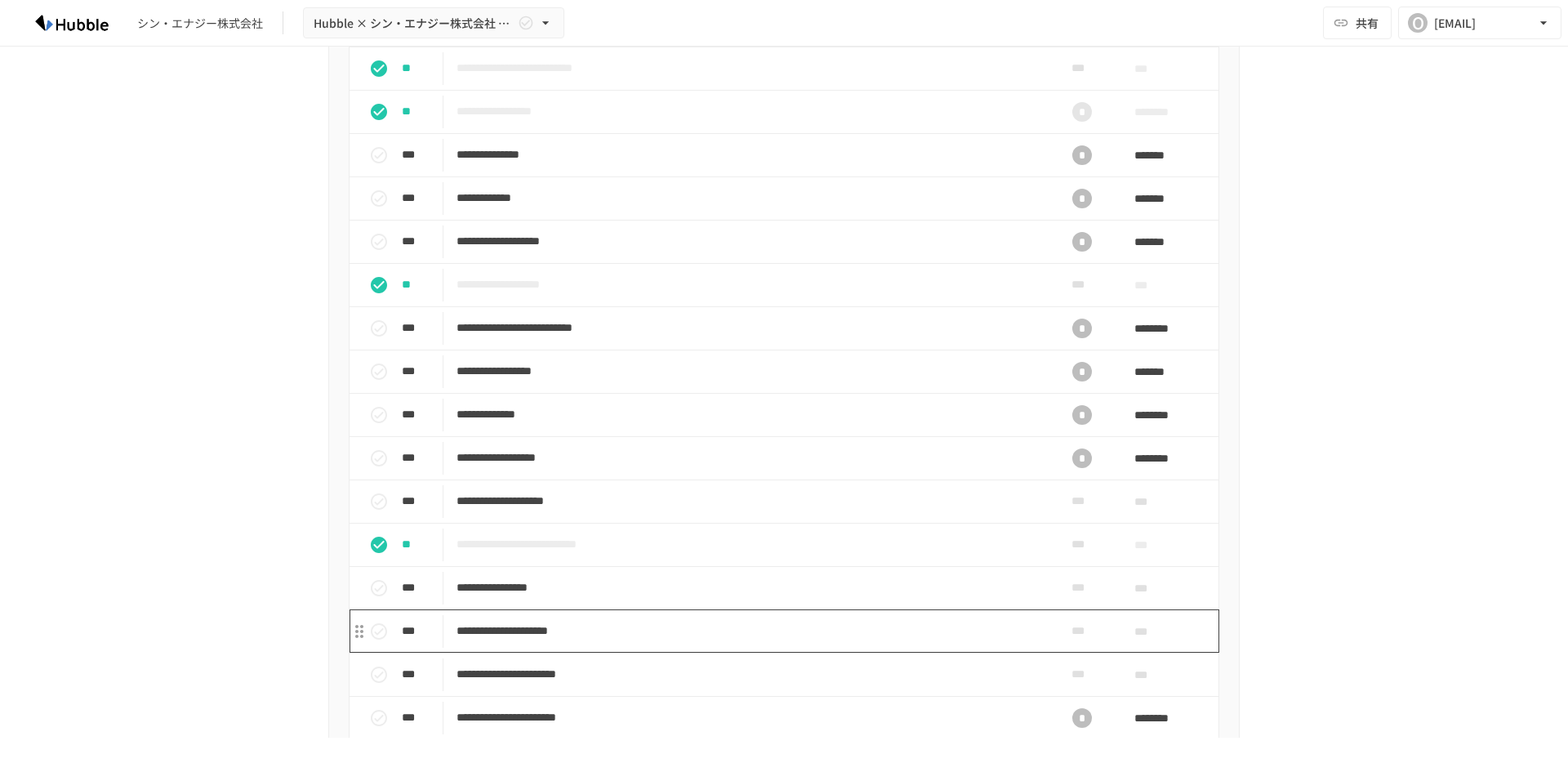 scroll, scrollTop: 1389, scrollLeft: 0, axis: vertical 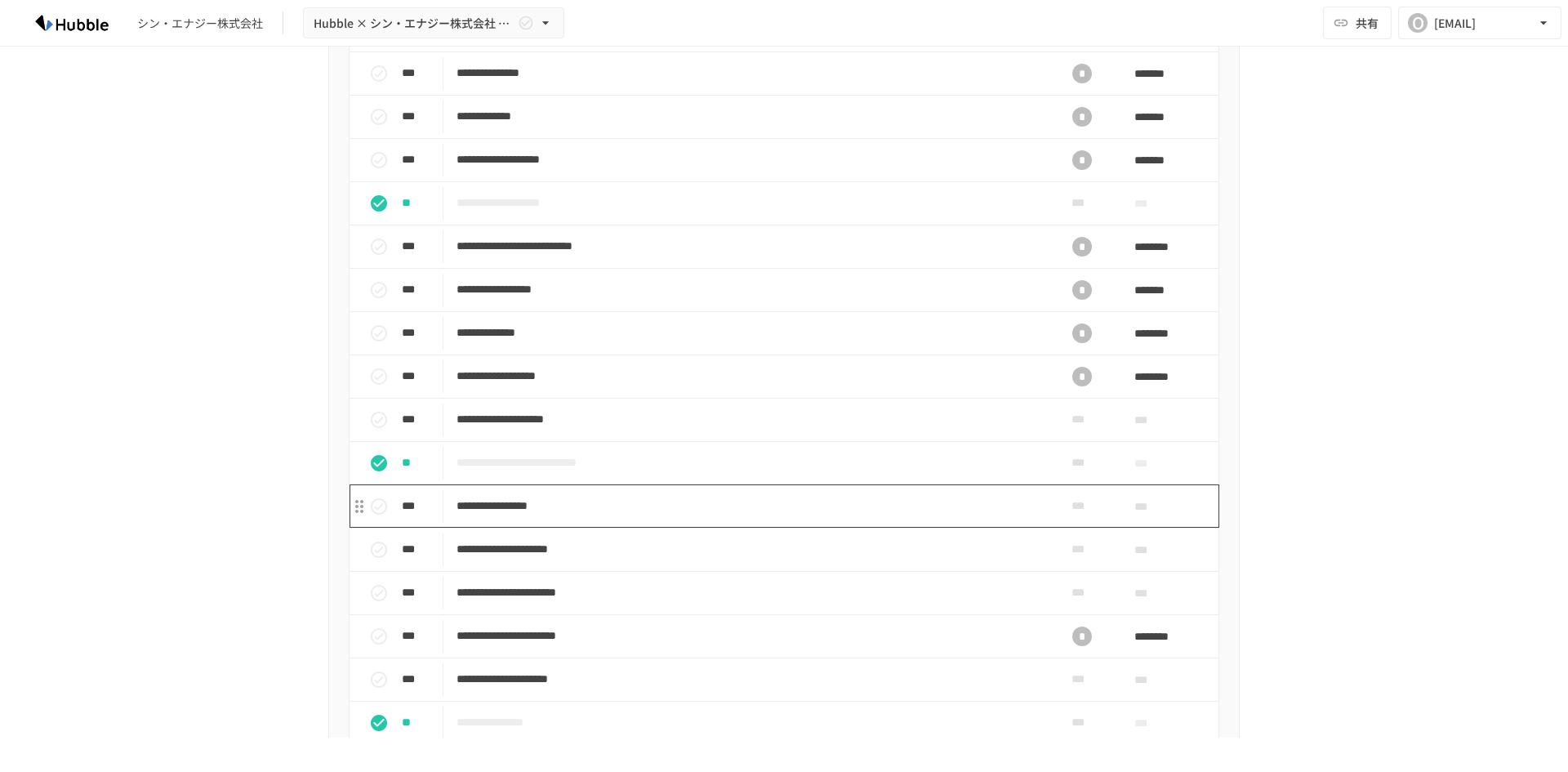 click on "**********" at bounding box center (750, 506) 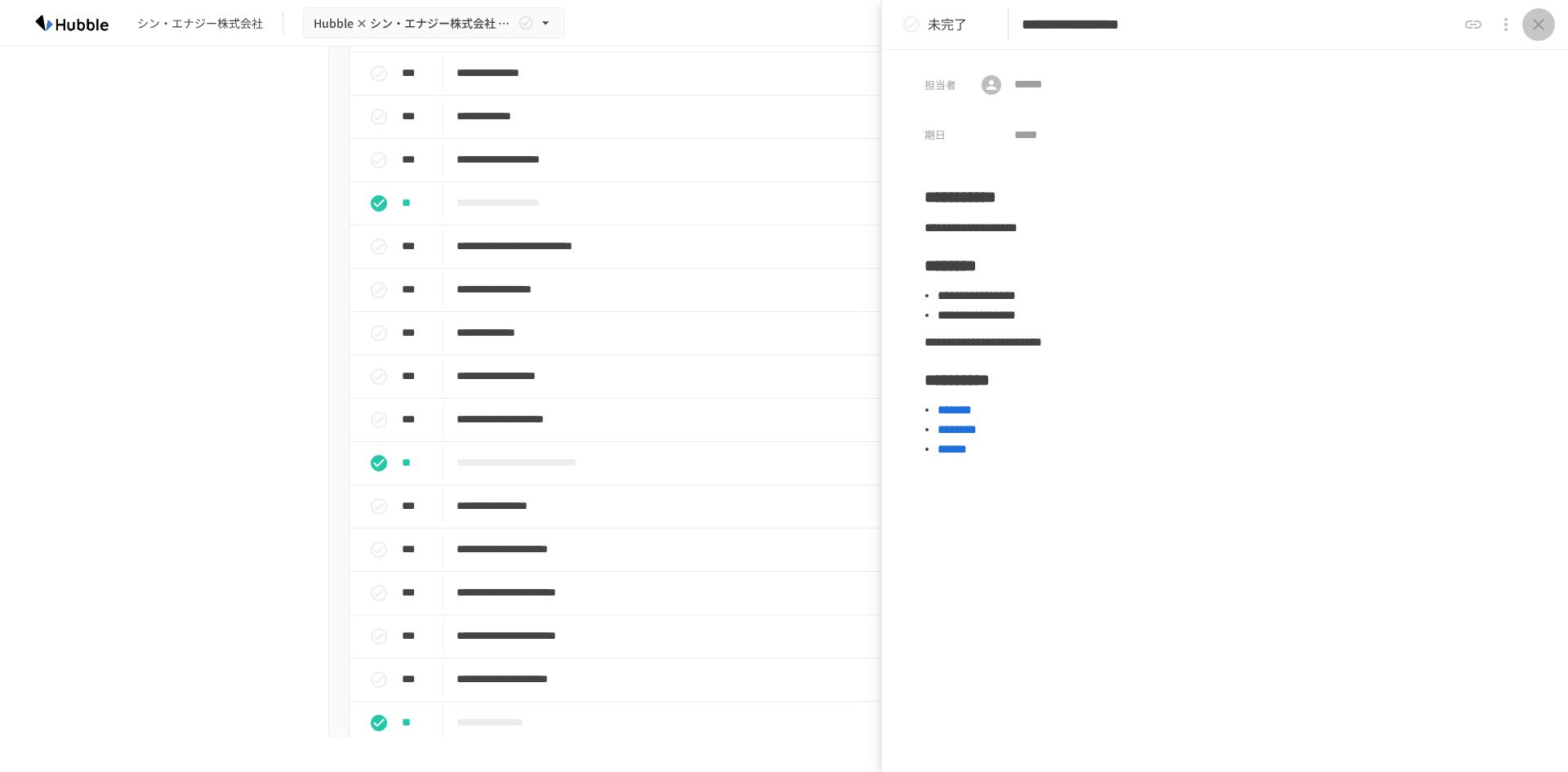click 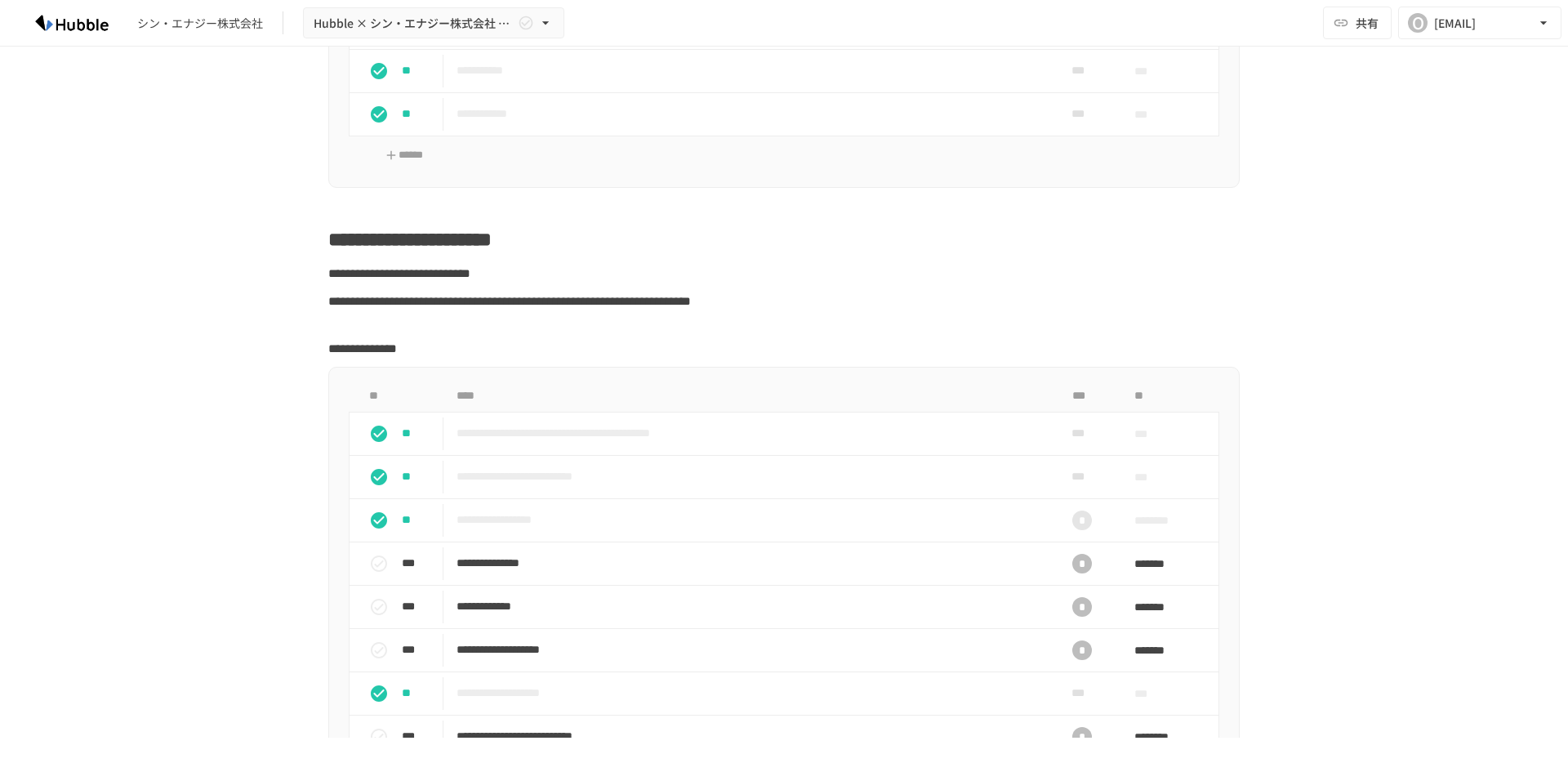 scroll, scrollTop: 980, scrollLeft: 0, axis: vertical 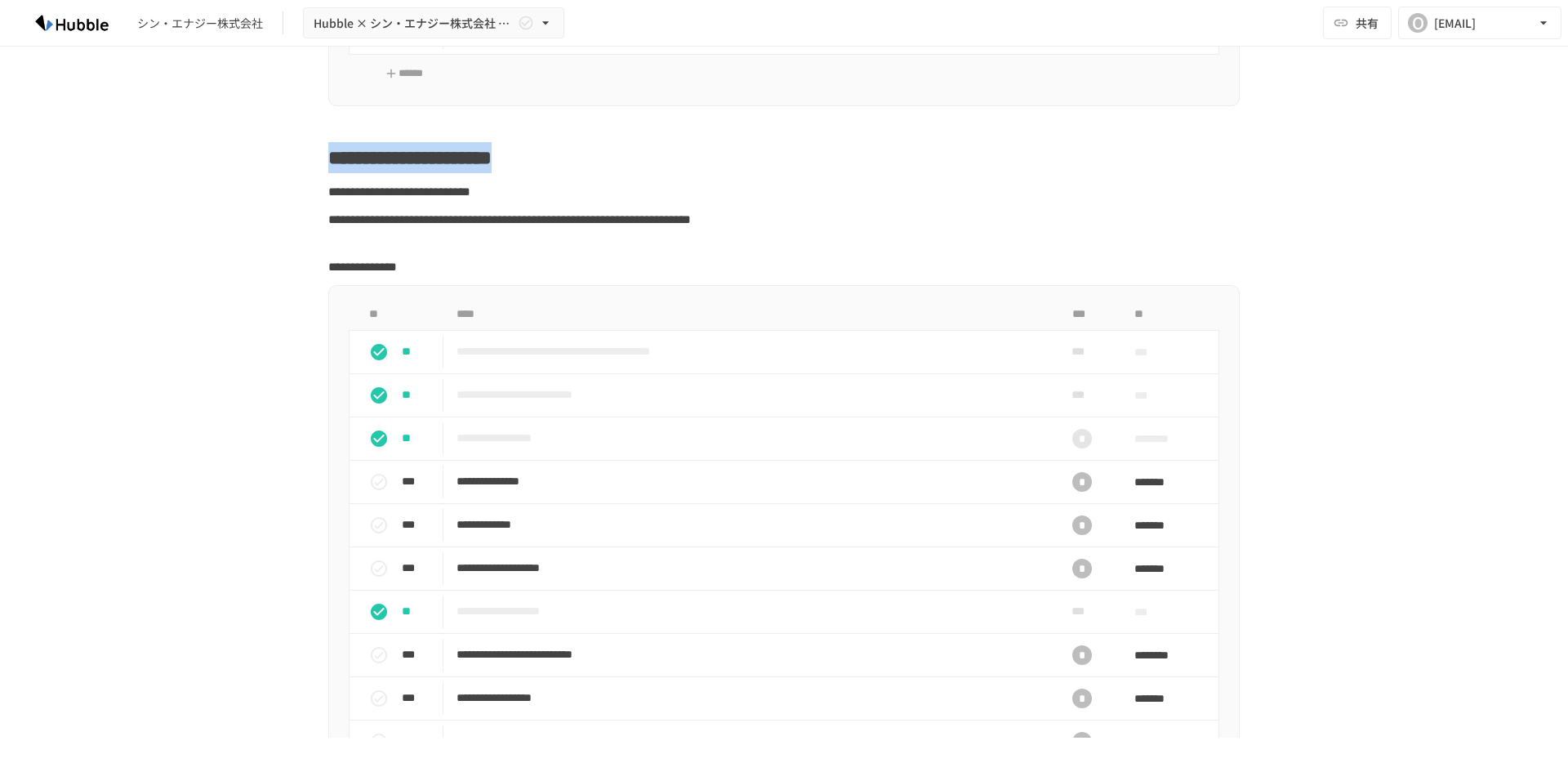 drag, startPoint x: 648, startPoint y: 200, endPoint x: 317, endPoint y: 203, distance: 331.01359 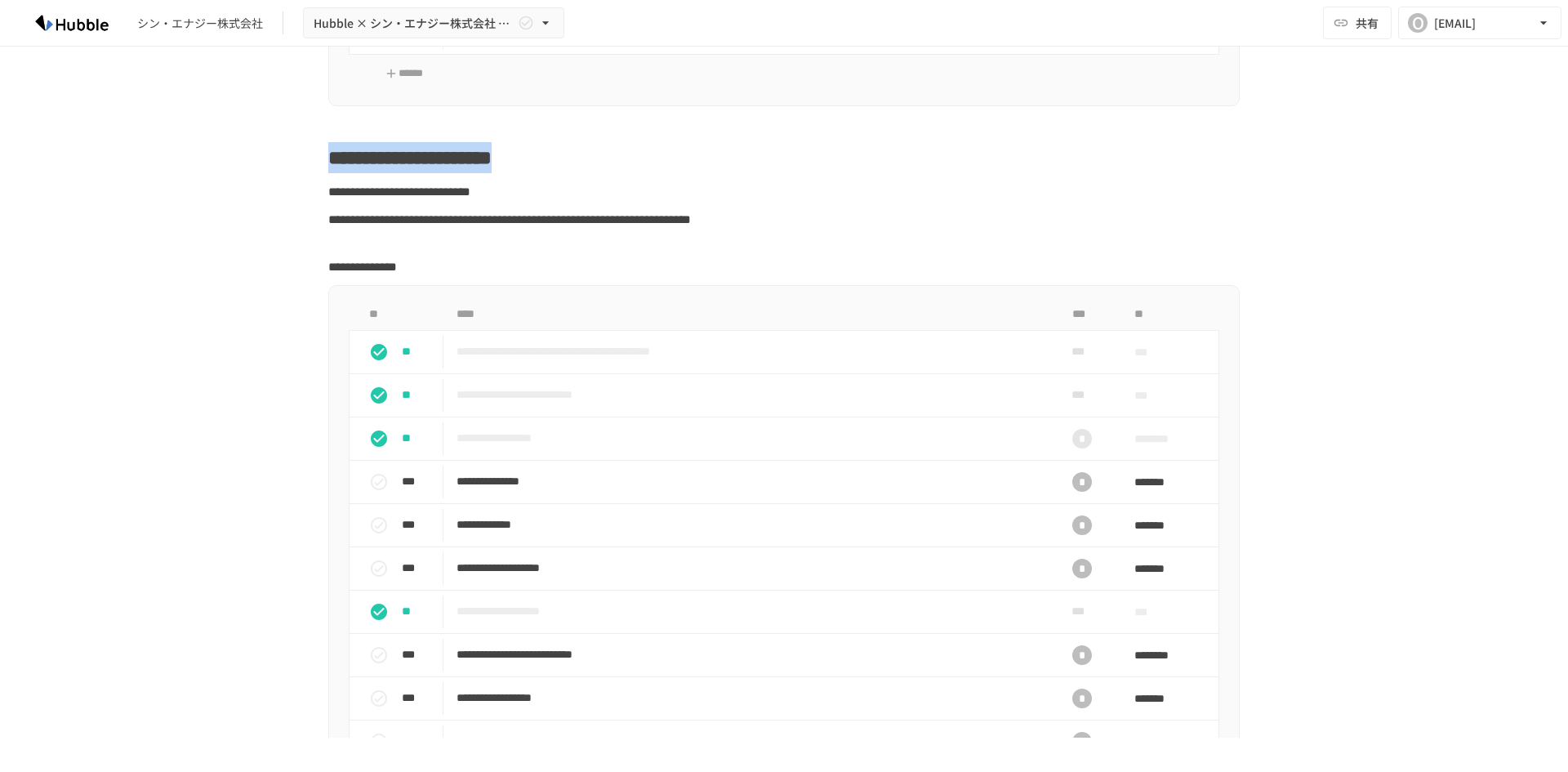 click on "**********" at bounding box center [784, 1283] 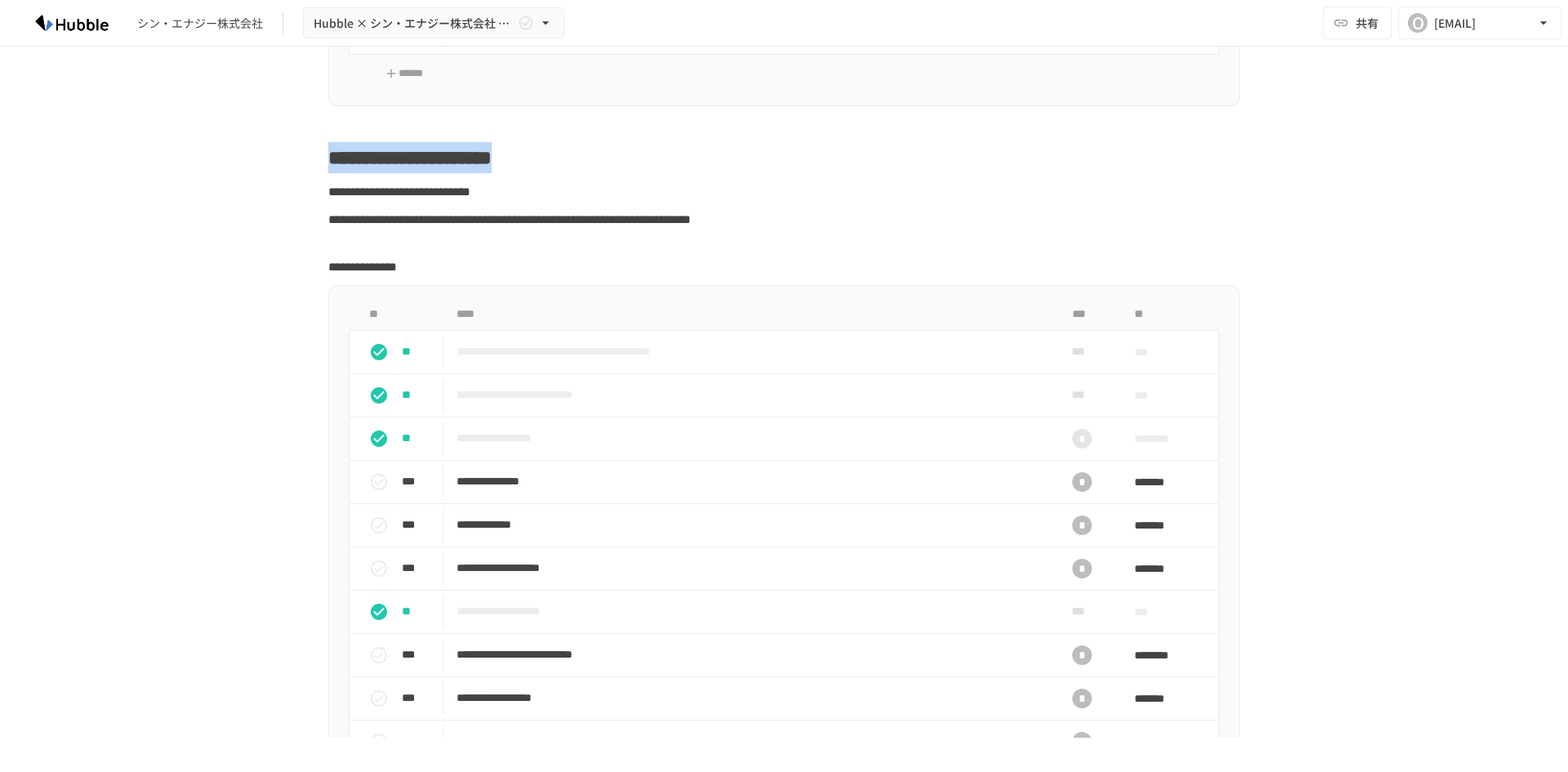 copy on "**********" 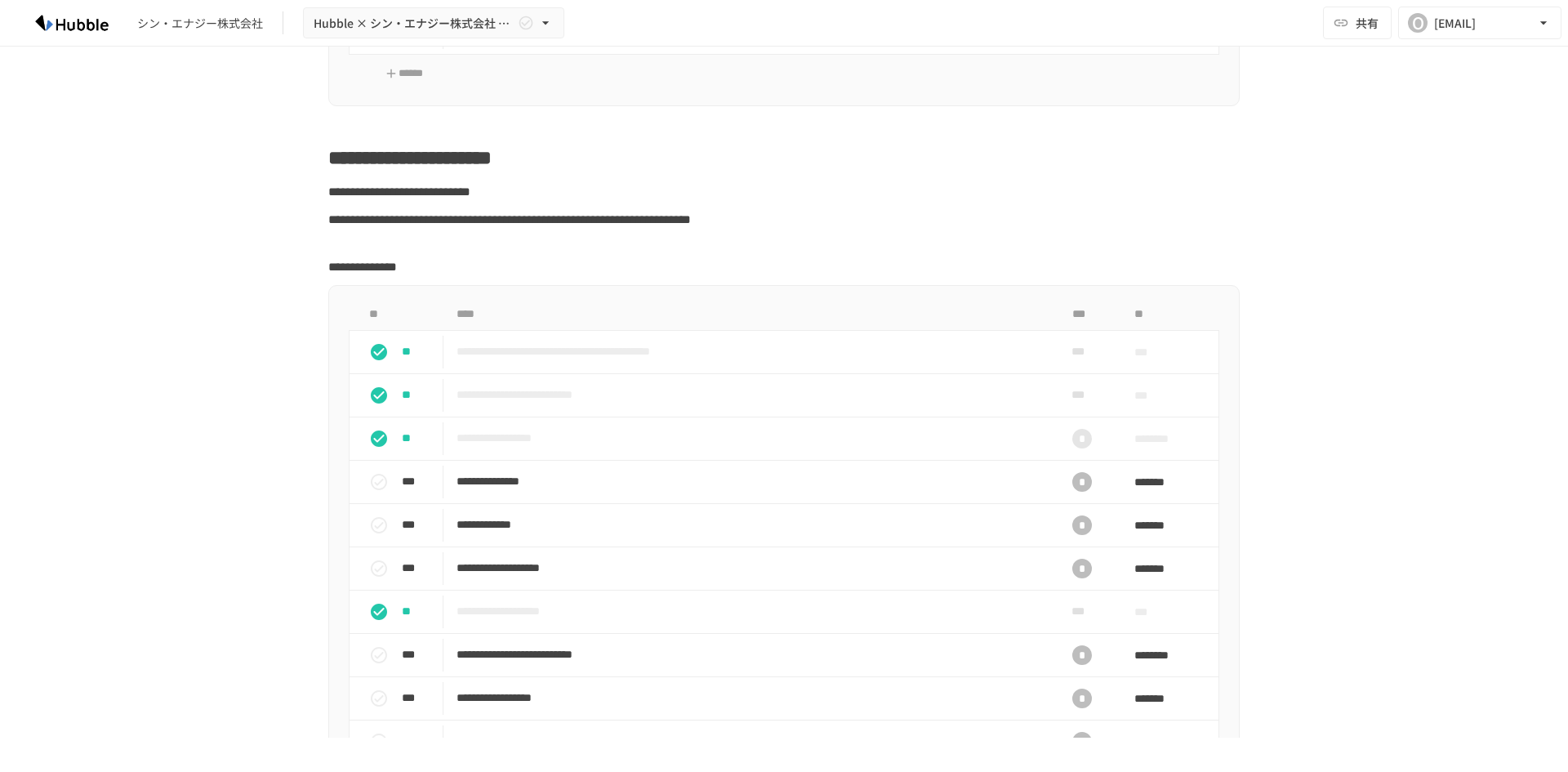 click on "**********" at bounding box center (784, 1283) 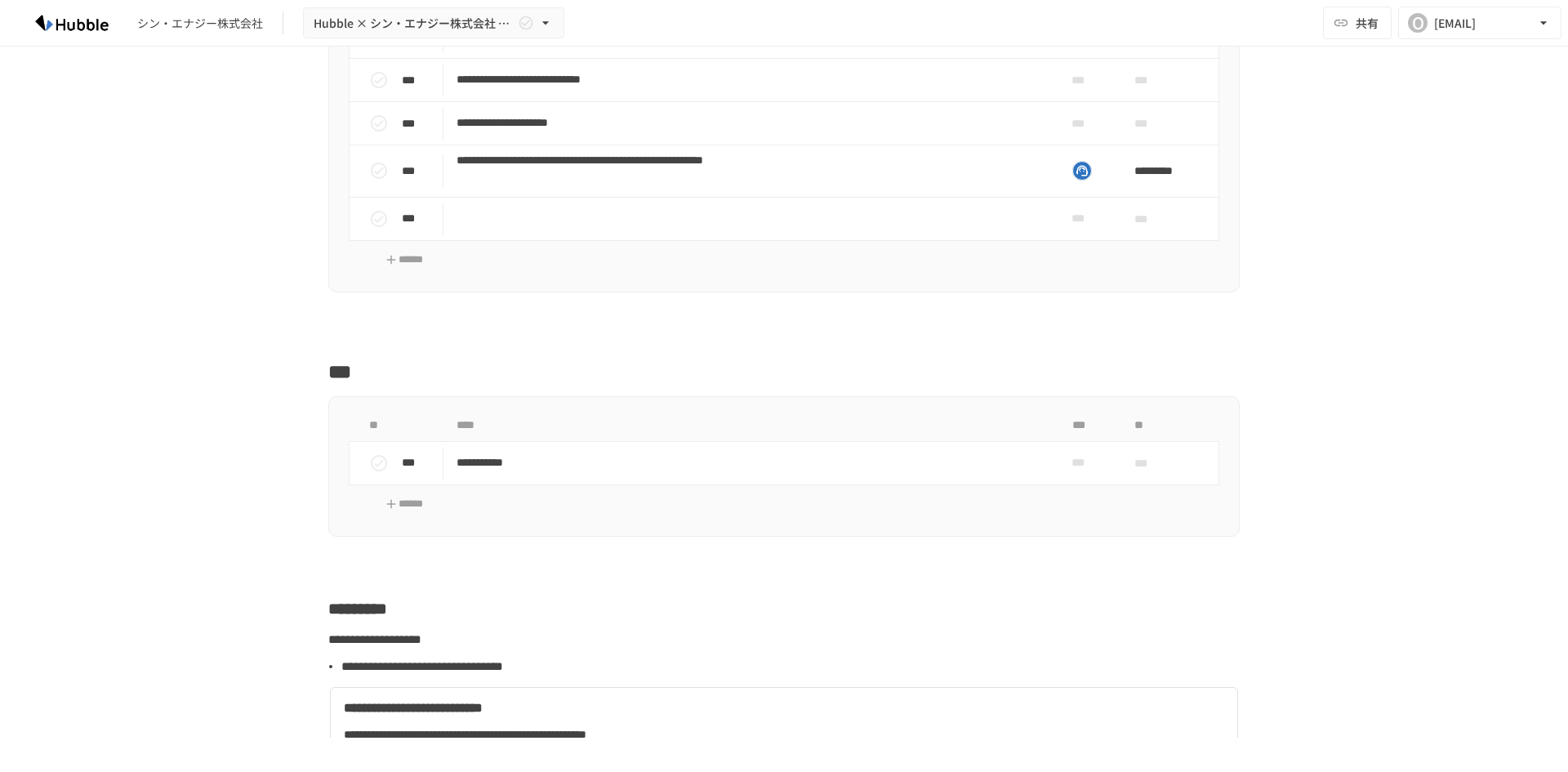 scroll, scrollTop: 3023, scrollLeft: 0, axis: vertical 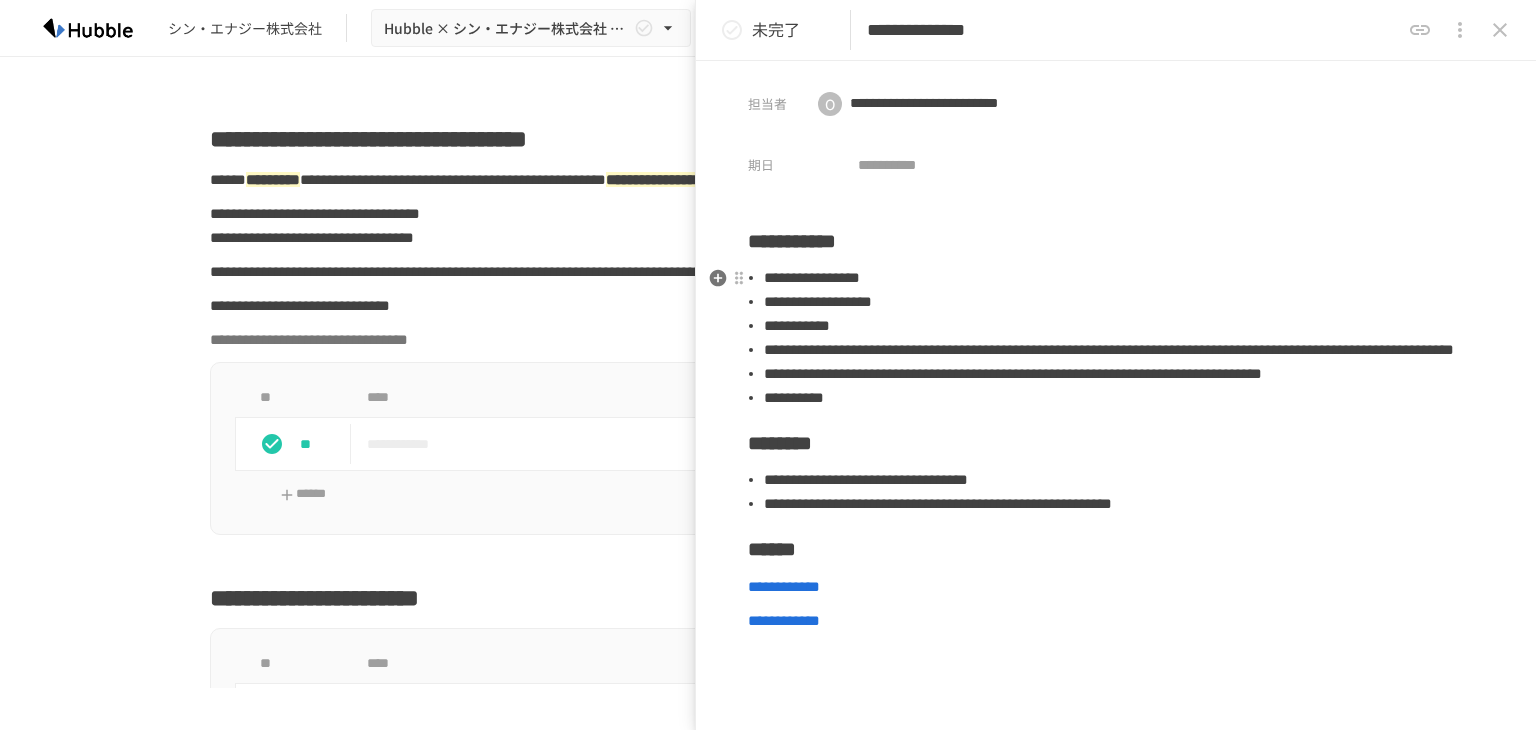 click on "**********" at bounding box center (1109, 349) 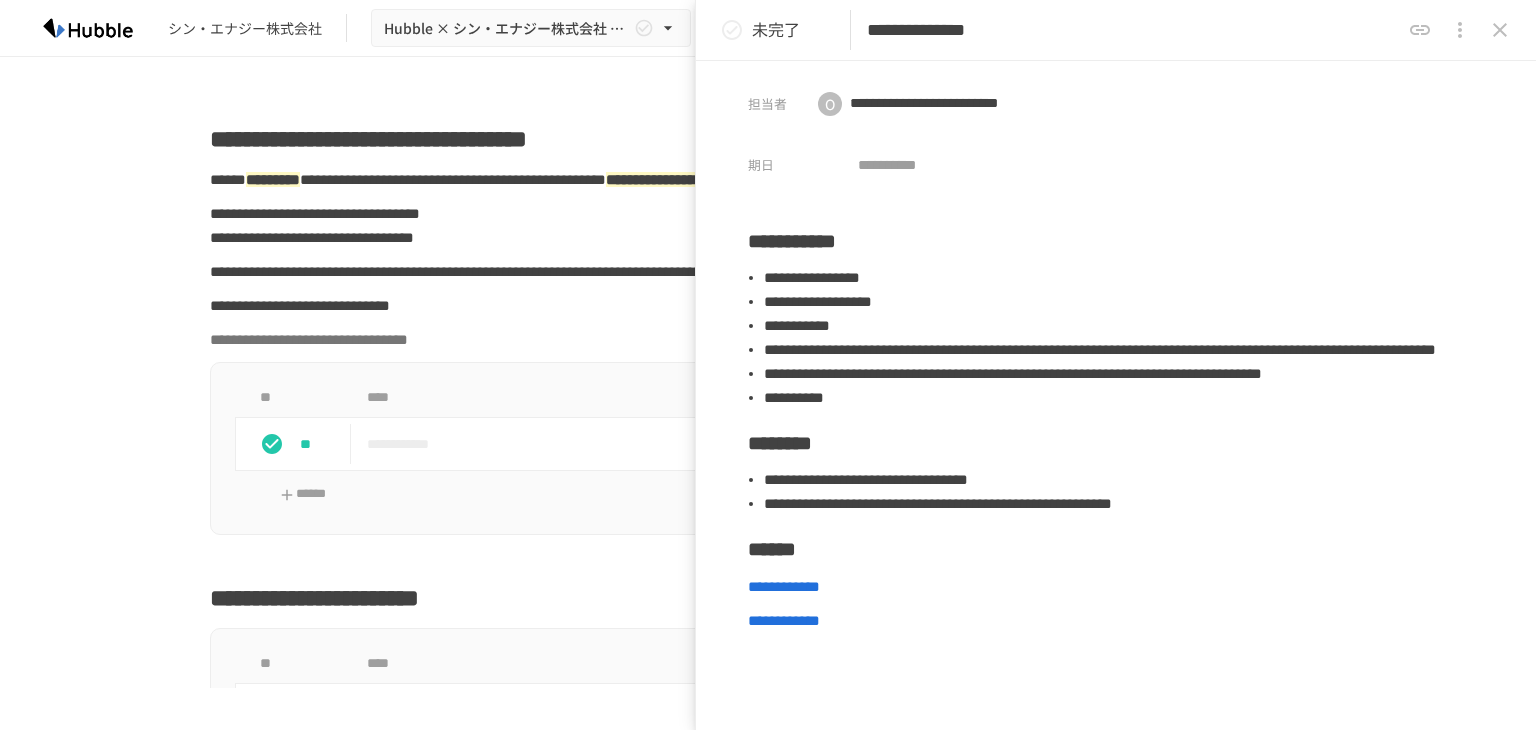 type 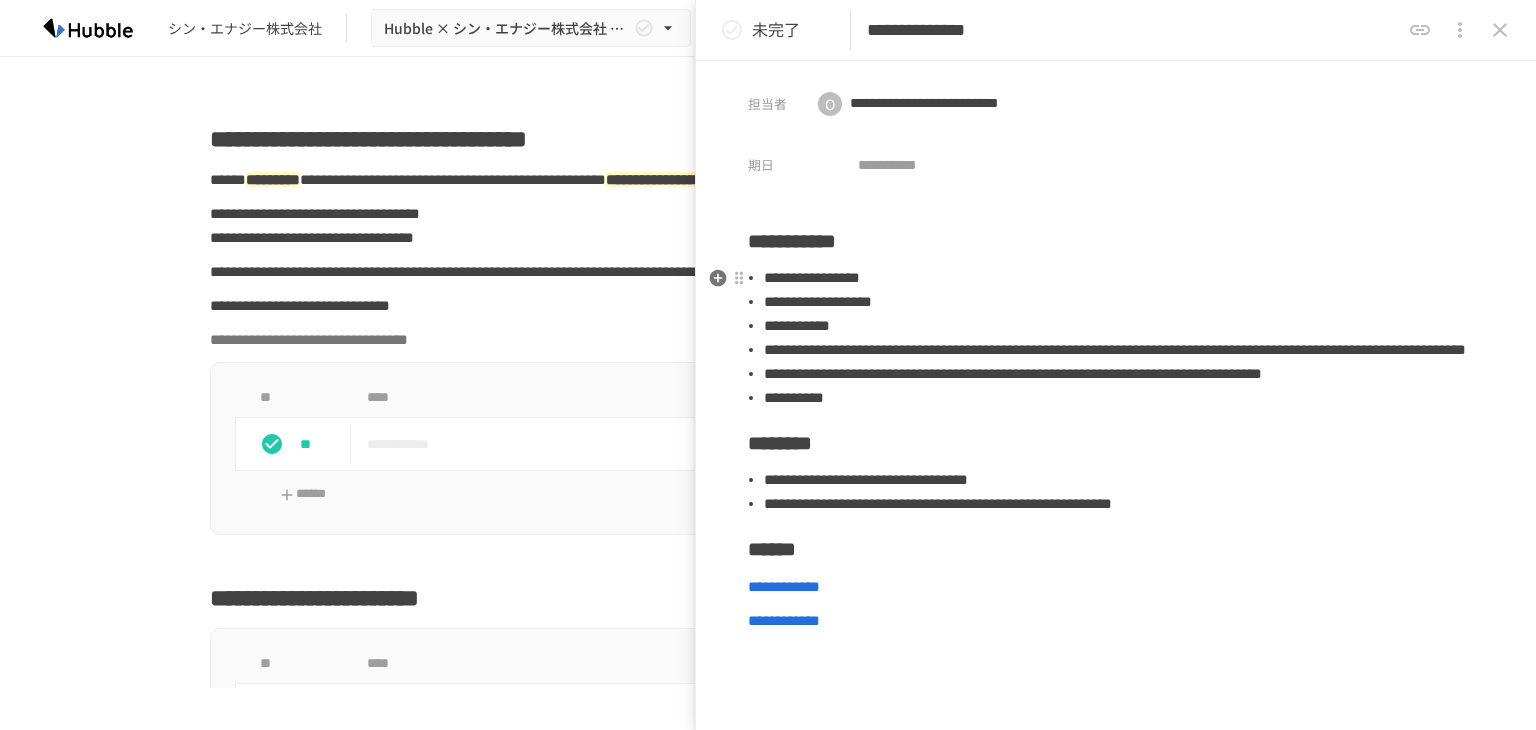click on "**********" at bounding box center [1013, 373] 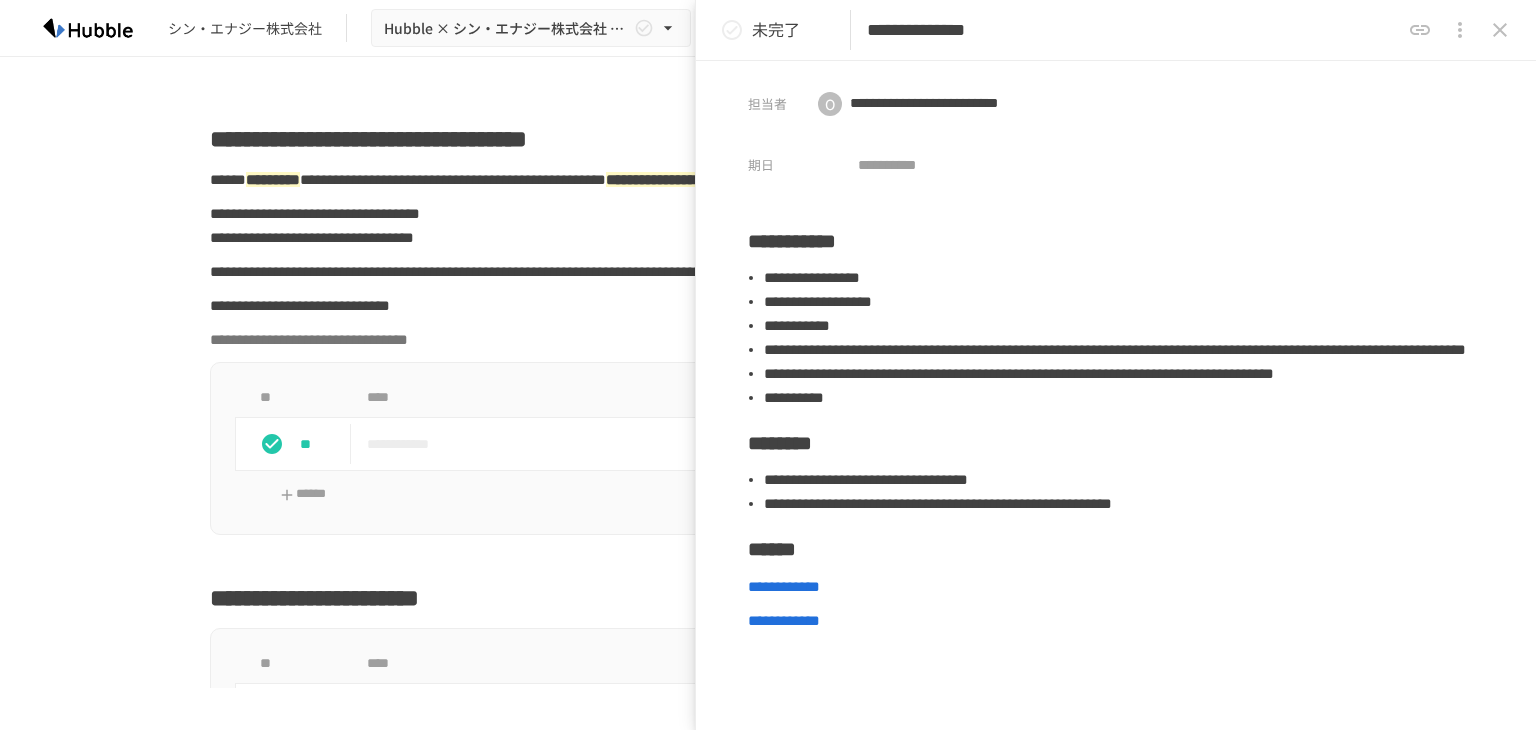 click on "**********" at bounding box center (950, 134) 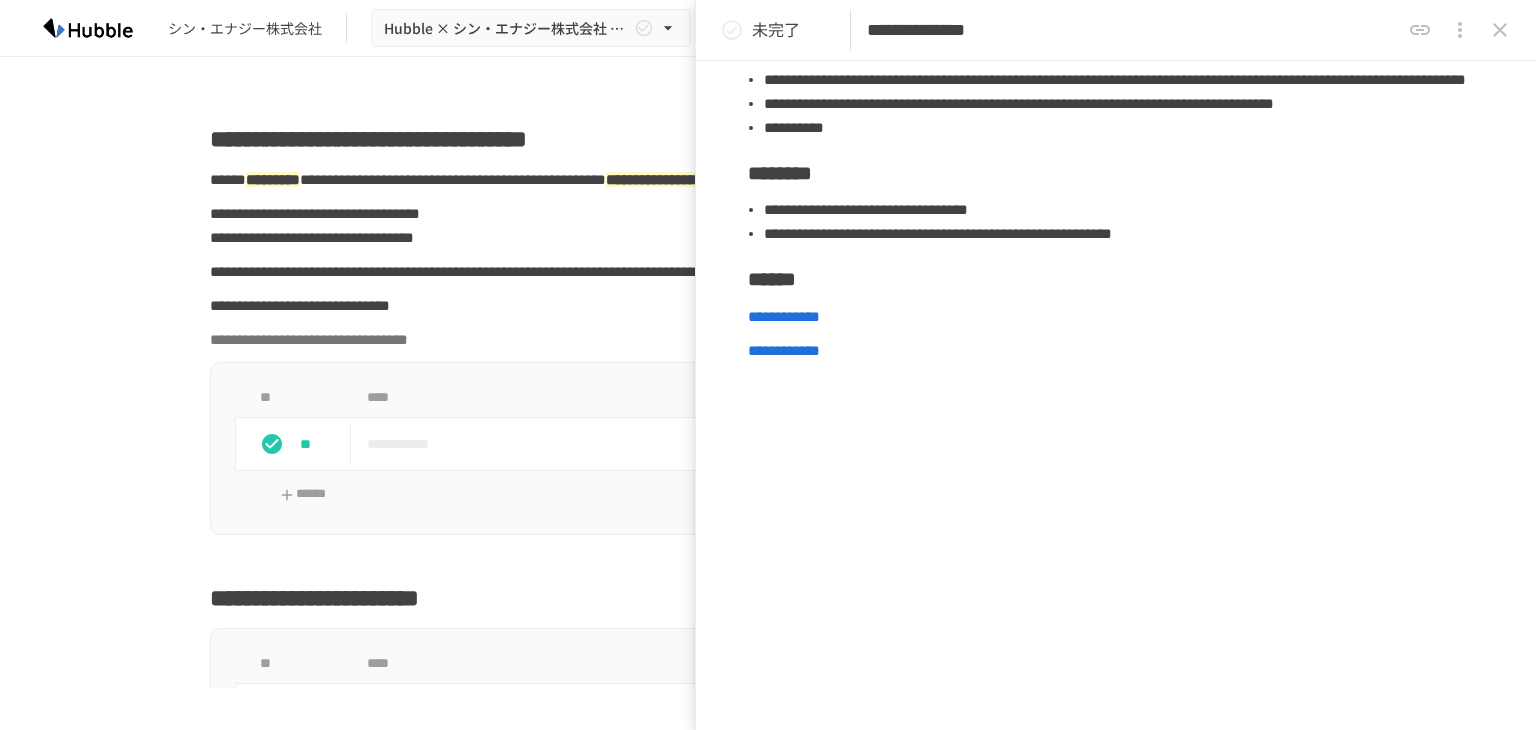 scroll, scrollTop: 366, scrollLeft: 0, axis: vertical 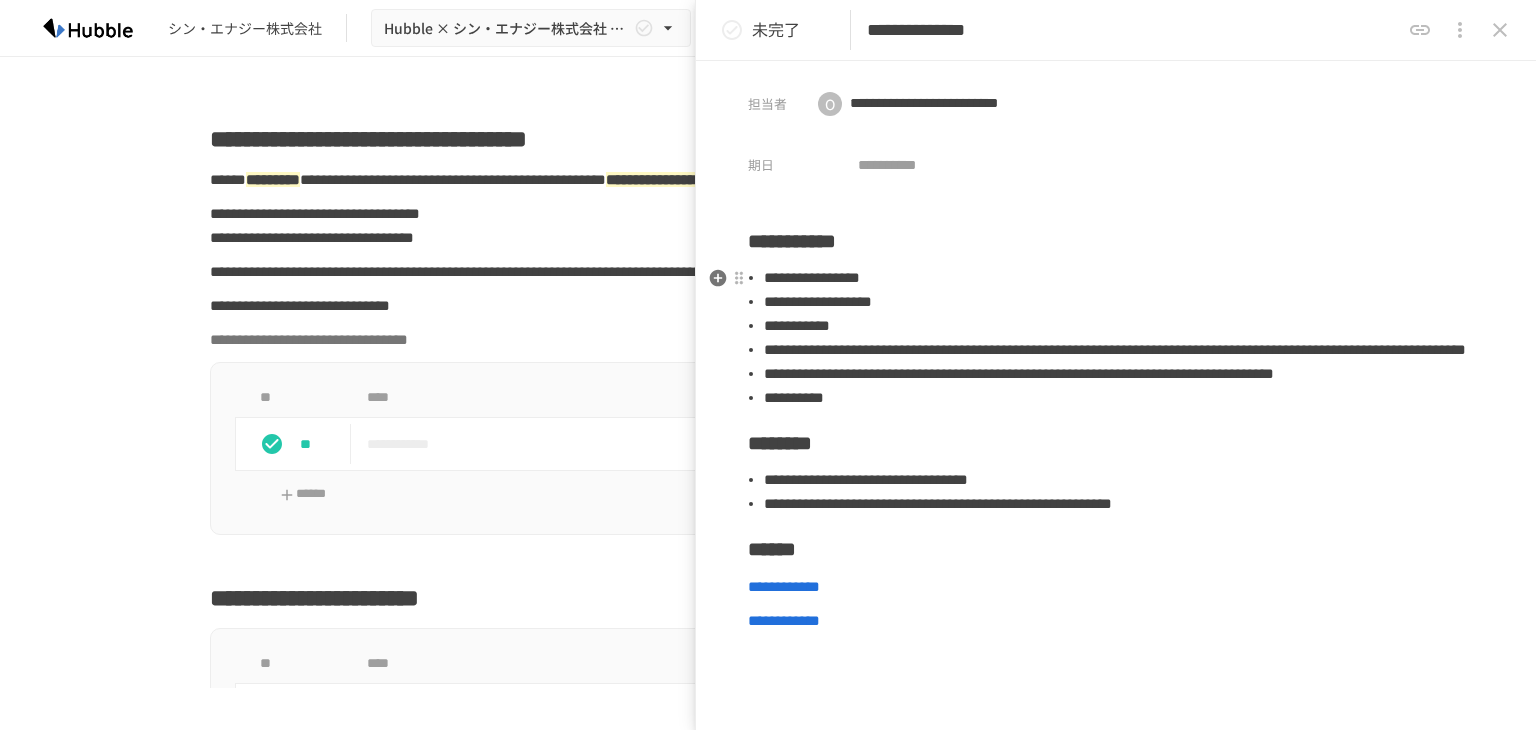 click on "**********" at bounding box center (1124, 398) 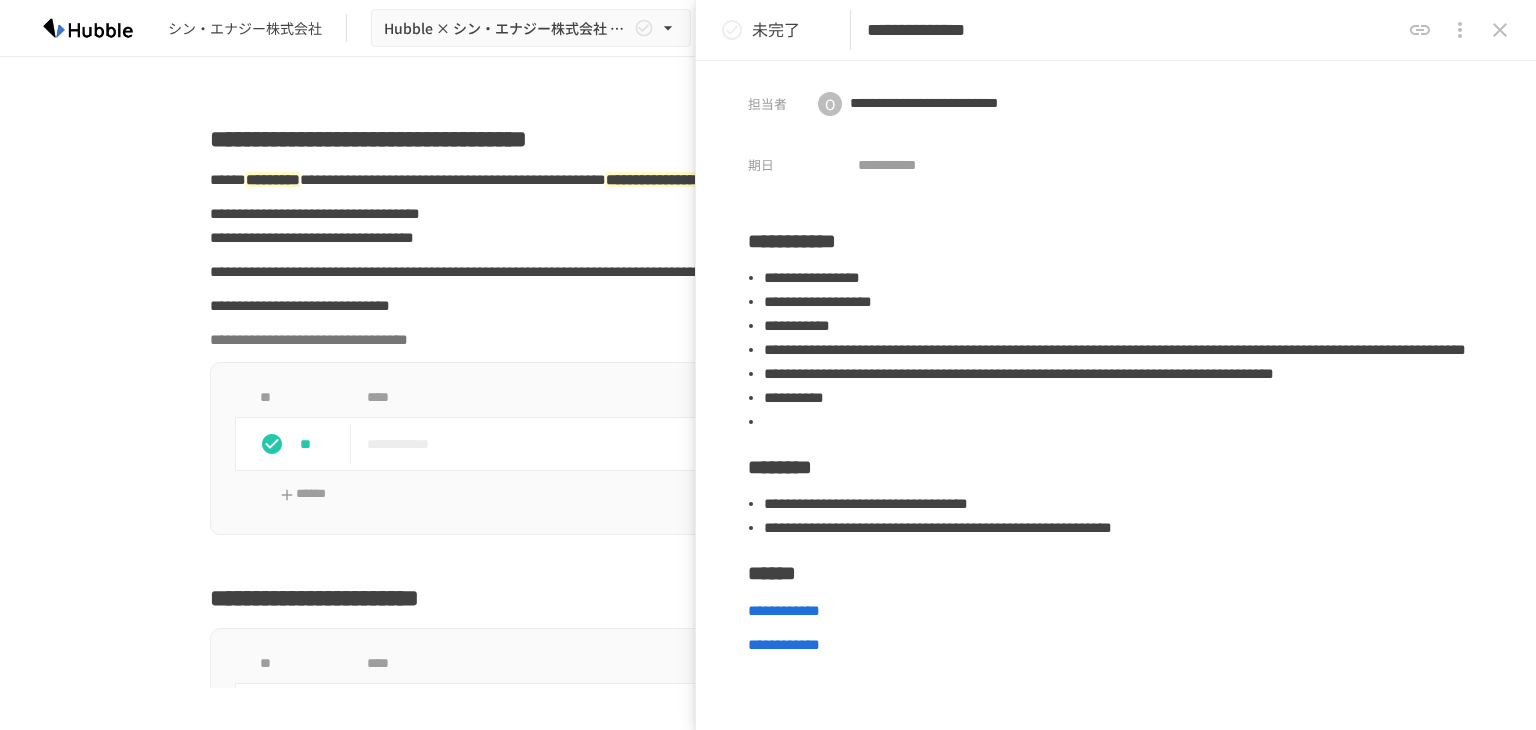 type 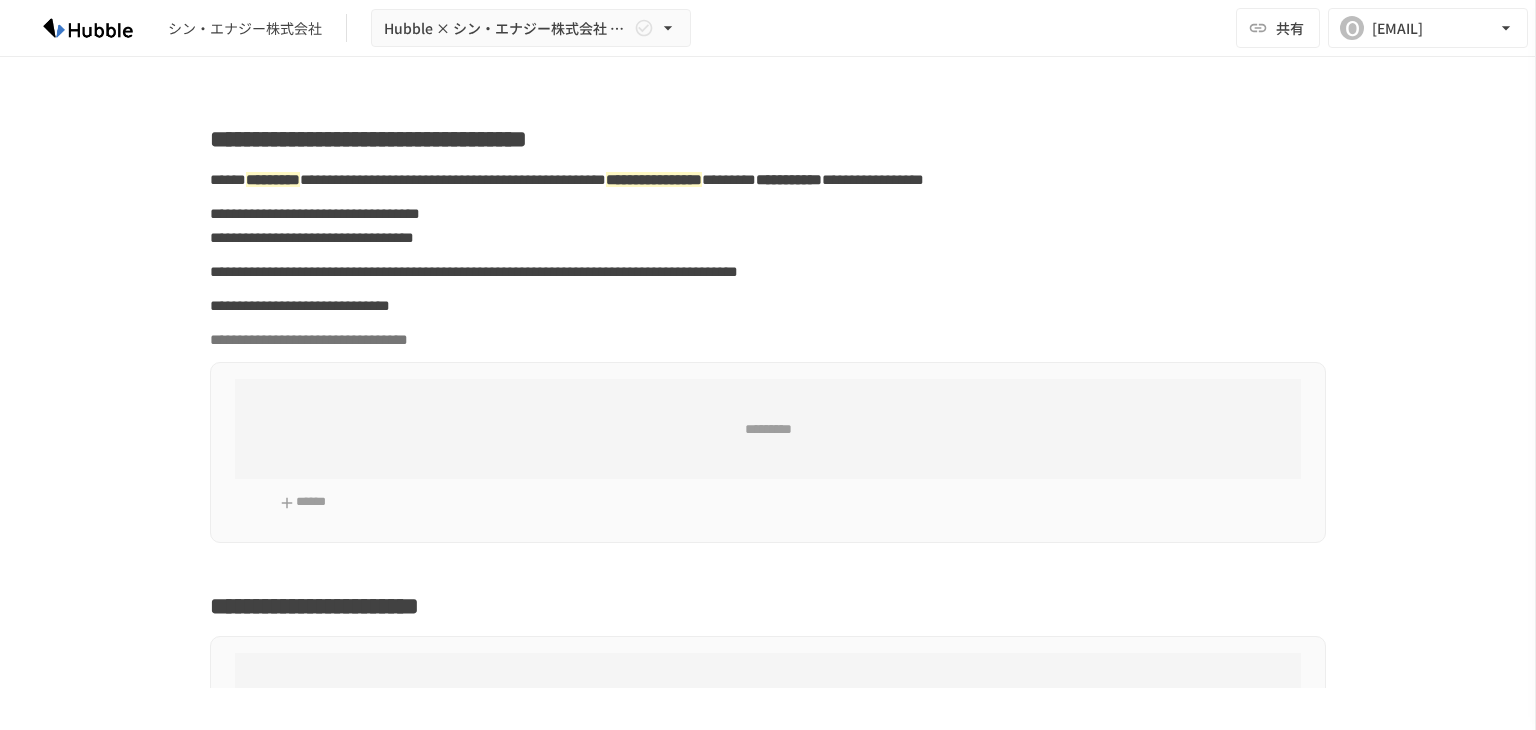 scroll, scrollTop: 0, scrollLeft: 0, axis: both 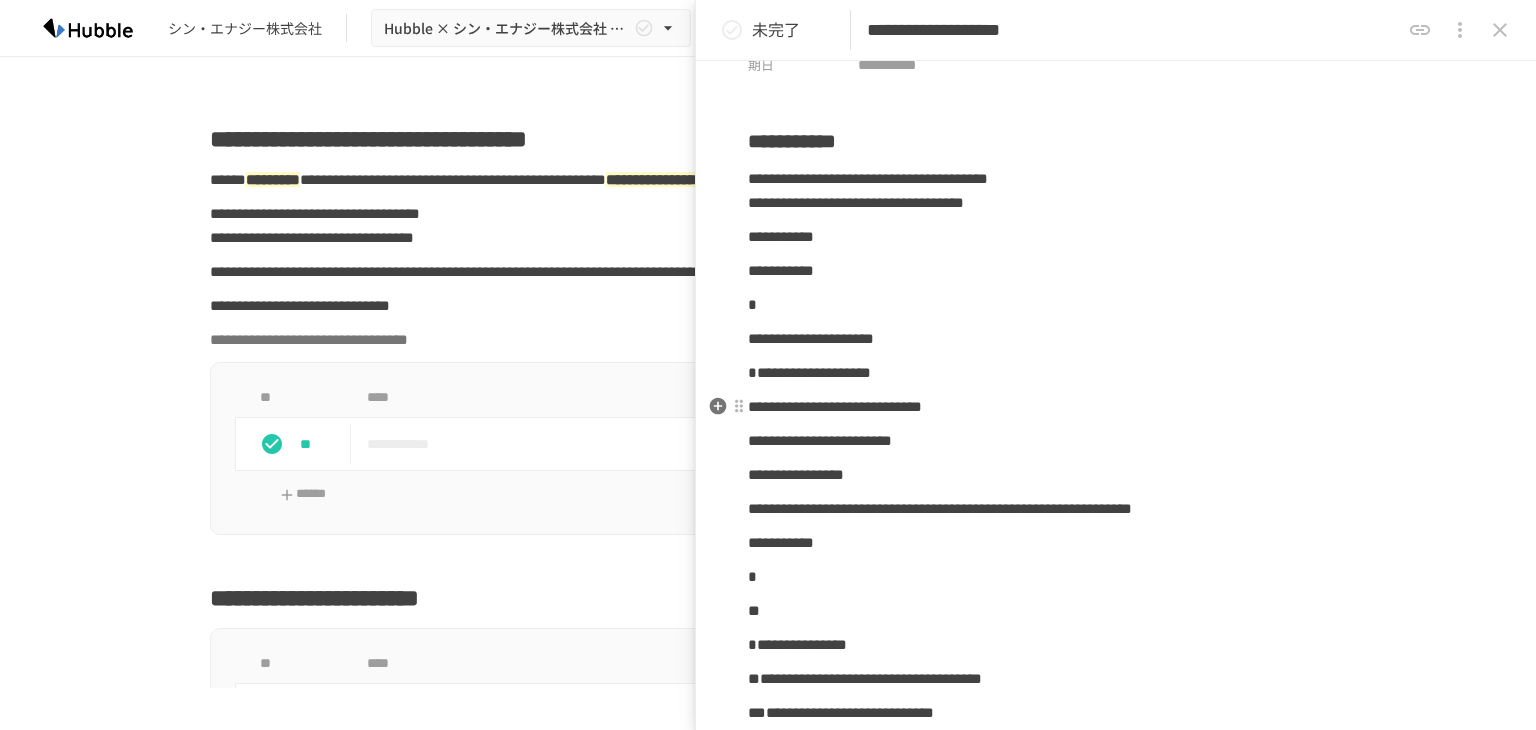 click on "**********" at bounding box center [1116, 407] 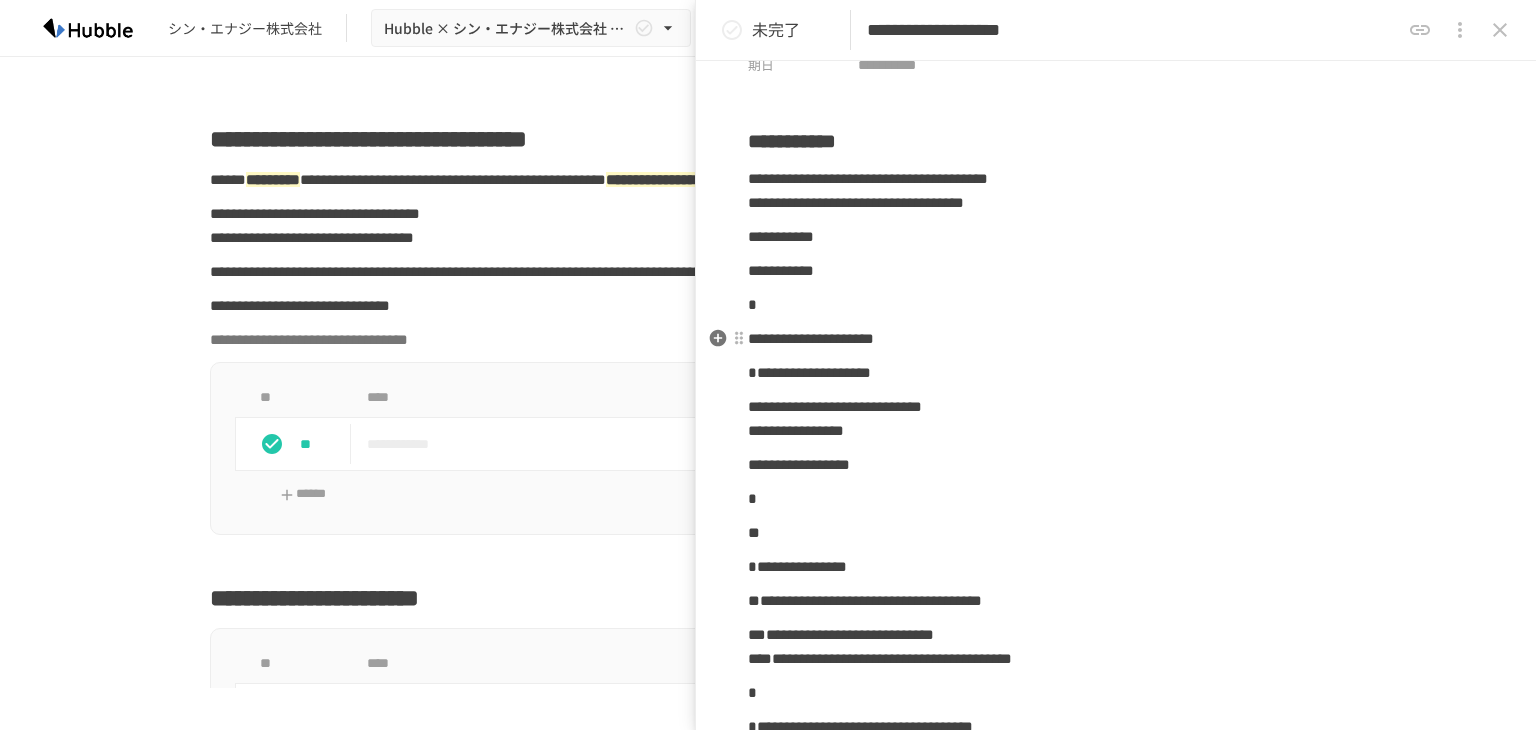 click on "**********" at bounding box center (1116, 558) 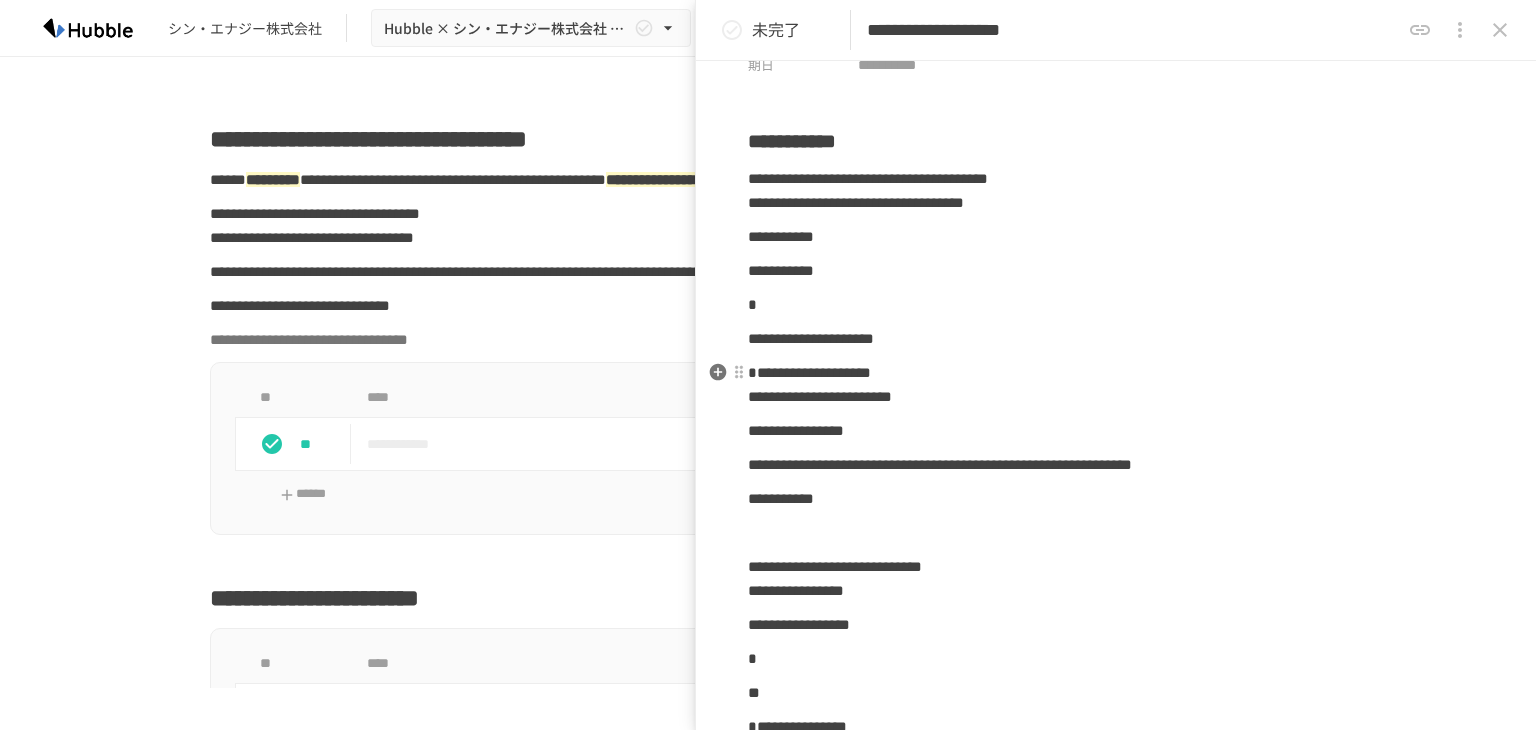drag, startPoint x: 738, startPoint y: 403, endPoint x: 1024, endPoint y: 457, distance: 291.05325 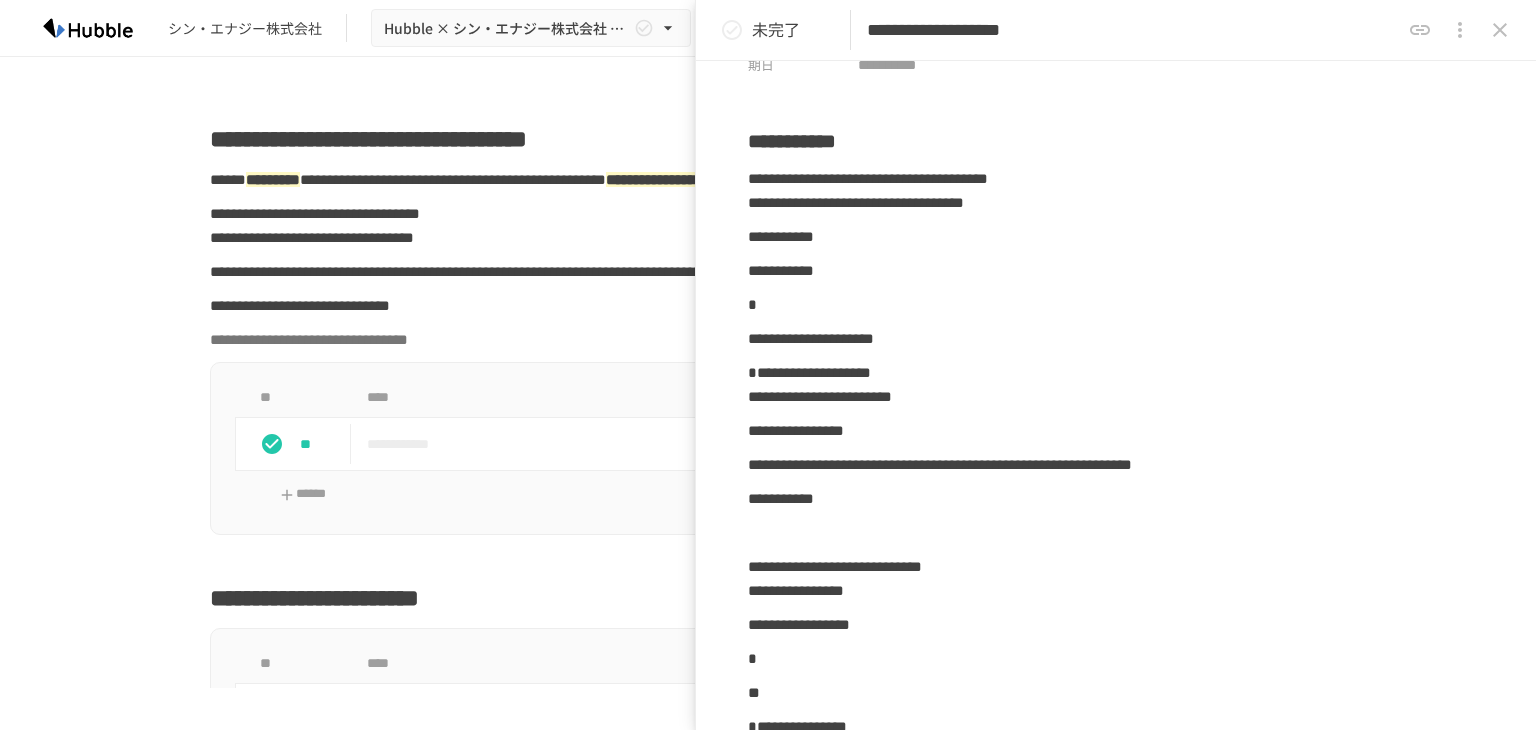 type 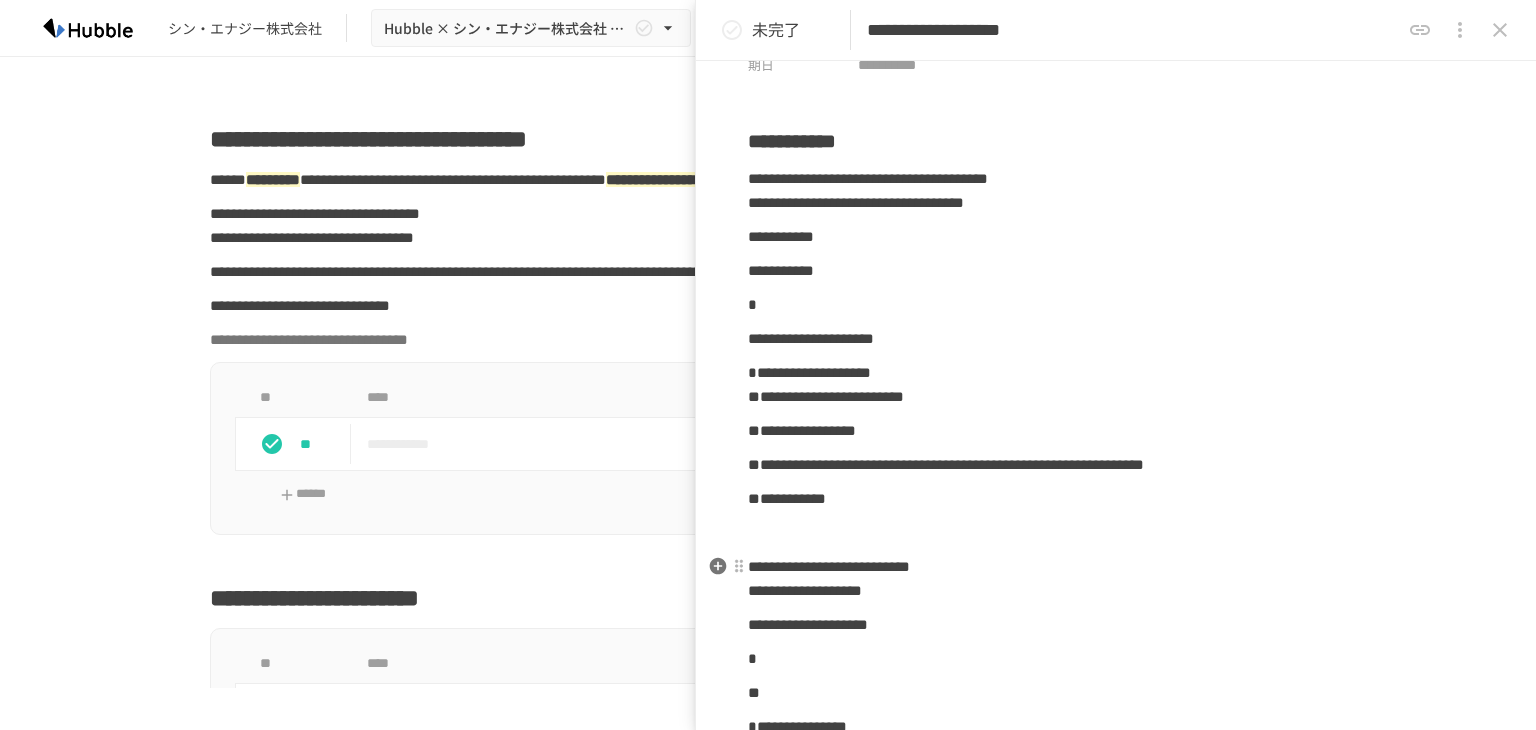 drag, startPoint x: 799, startPoint y: 590, endPoint x: 842, endPoint y: 596, distance: 43.416588 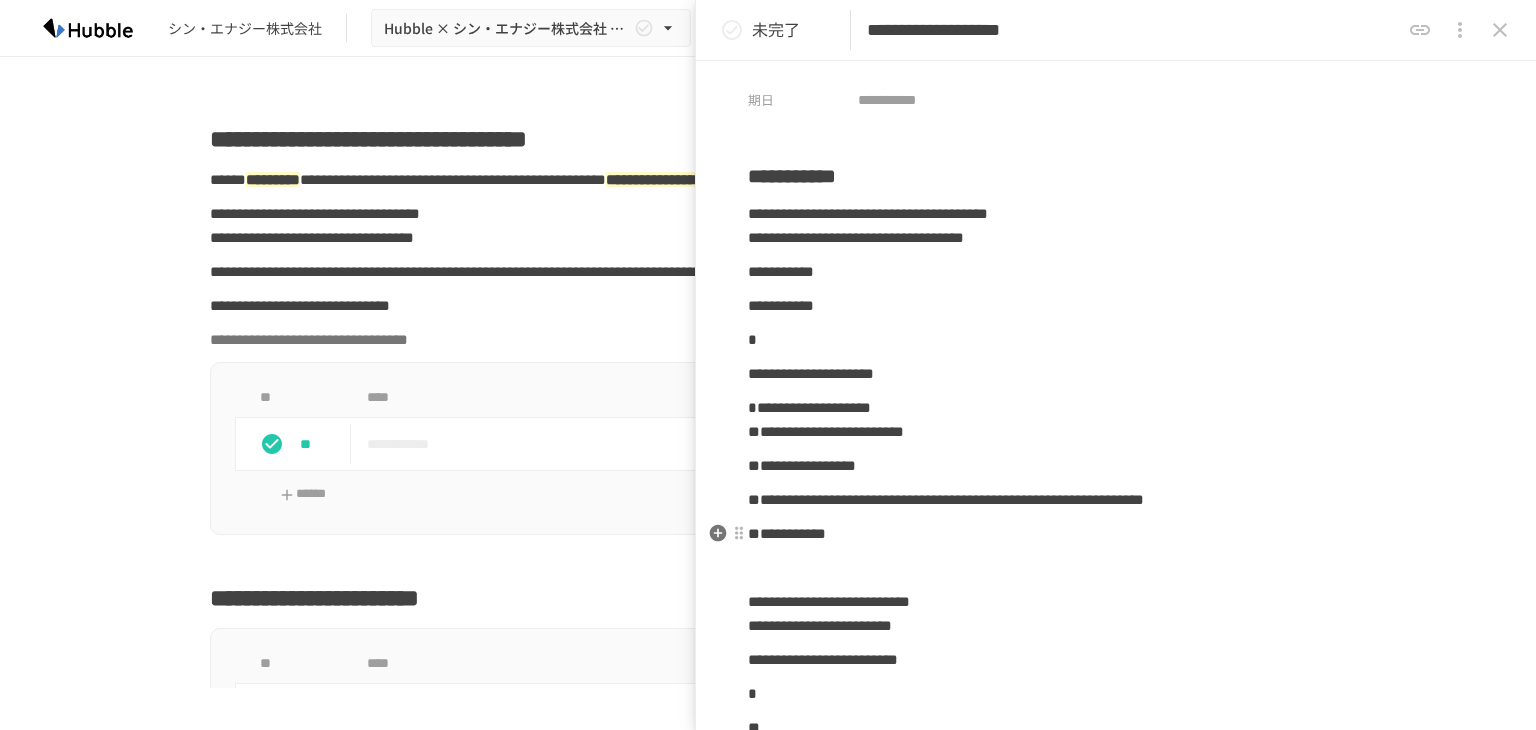 scroll, scrollTop: 100, scrollLeft: 0, axis: vertical 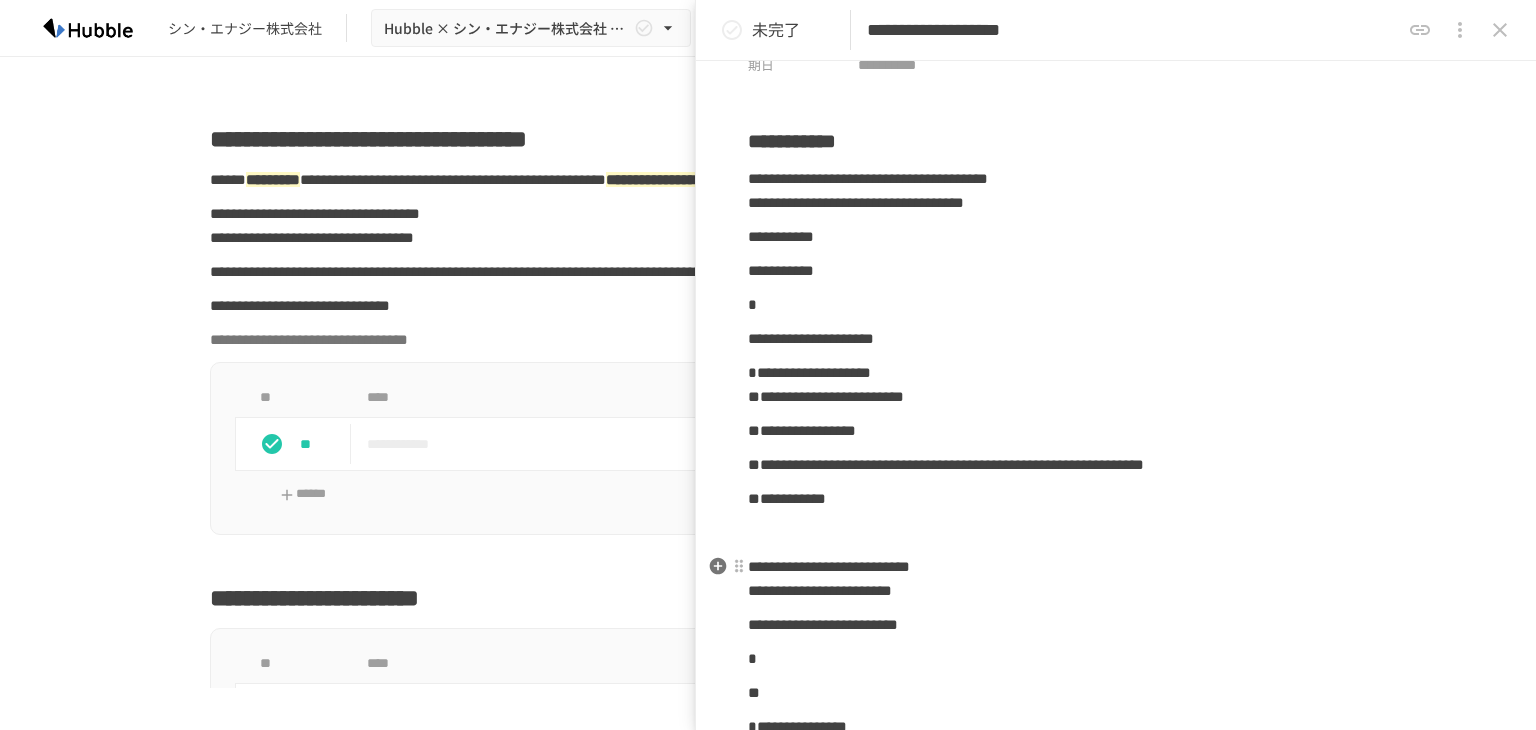 click on "**********" at bounding box center [829, 566] 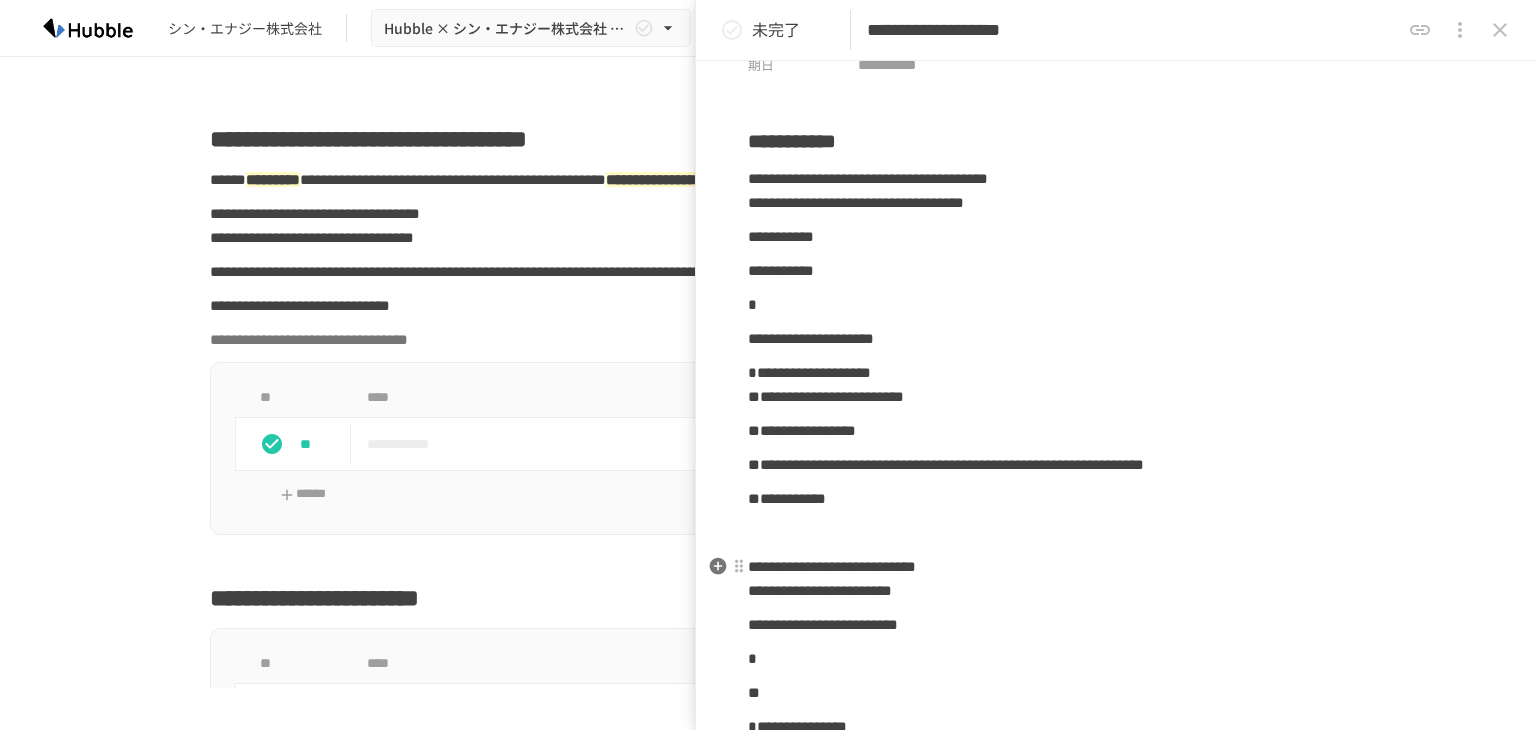 click on "**********" at bounding box center (832, 566) 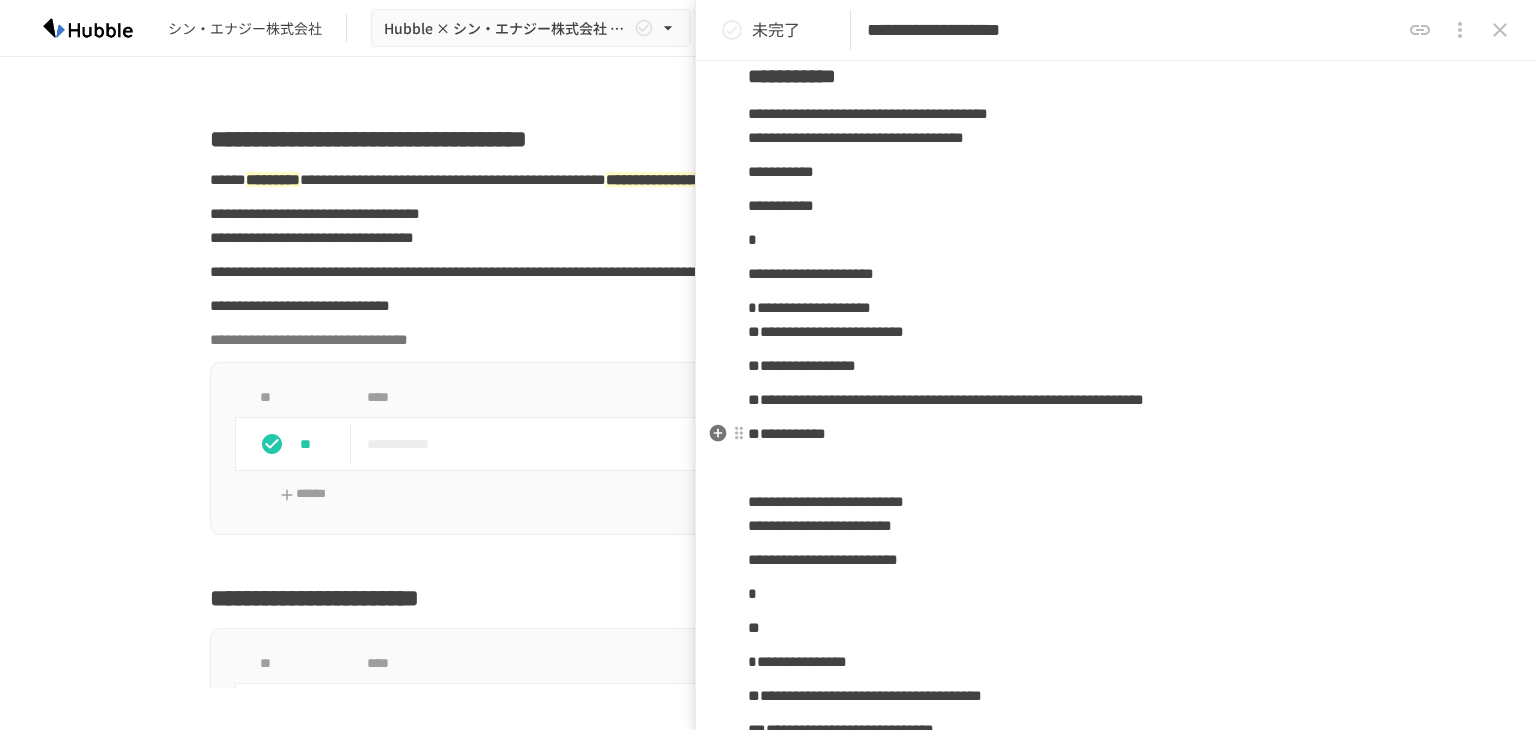 scroll, scrollTop: 200, scrollLeft: 0, axis: vertical 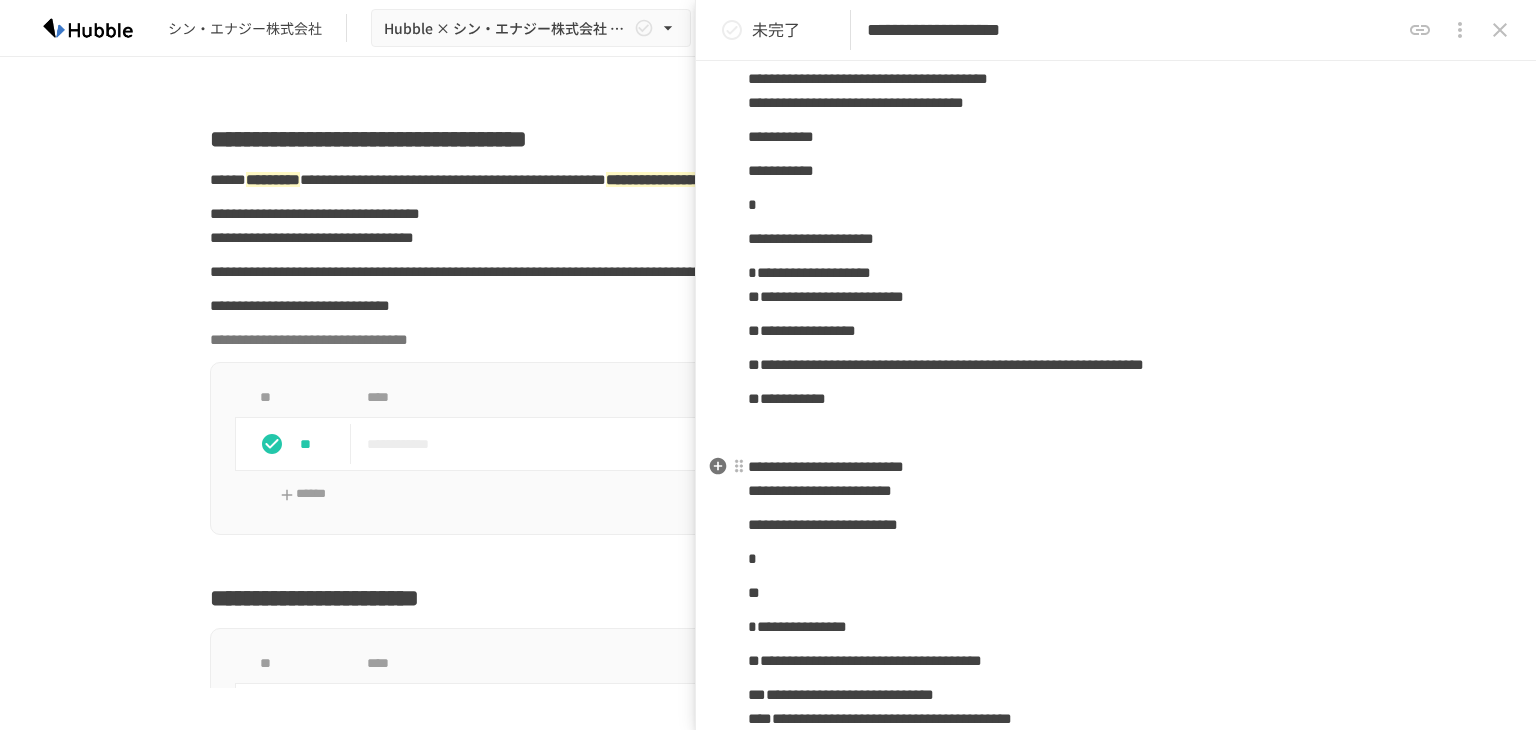 click on "**********" at bounding box center [1116, 479] 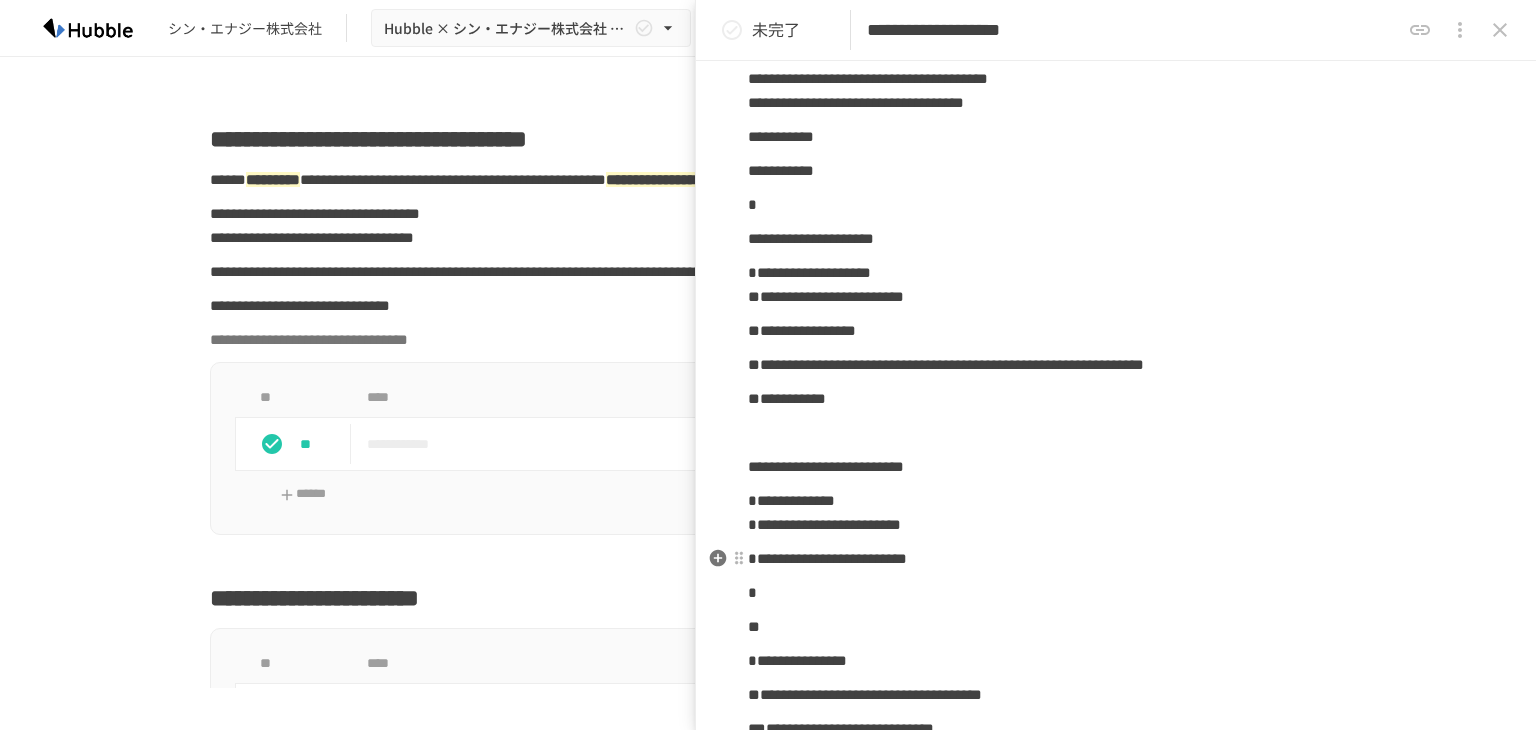 click on "**********" at bounding box center [827, 558] 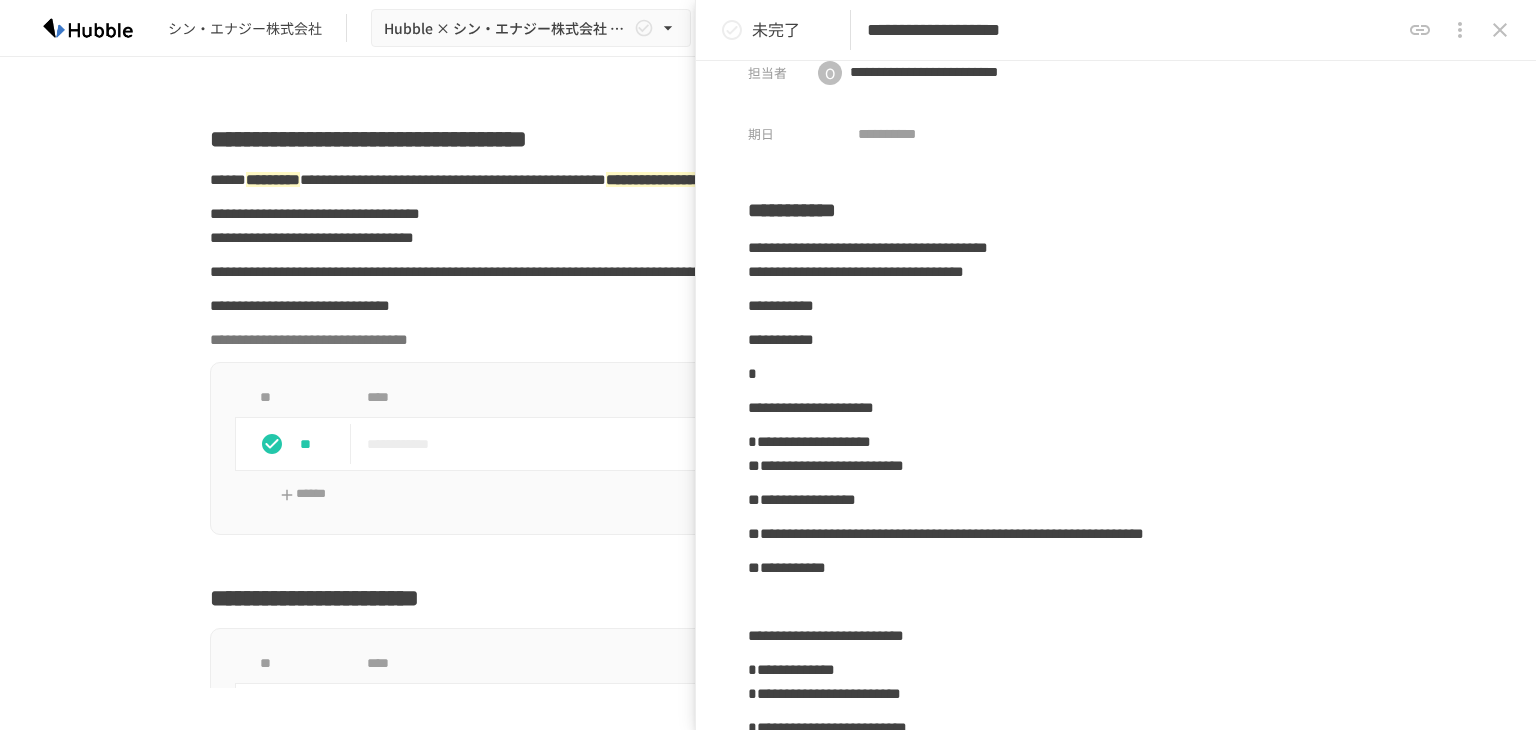 scroll, scrollTop: 0, scrollLeft: 0, axis: both 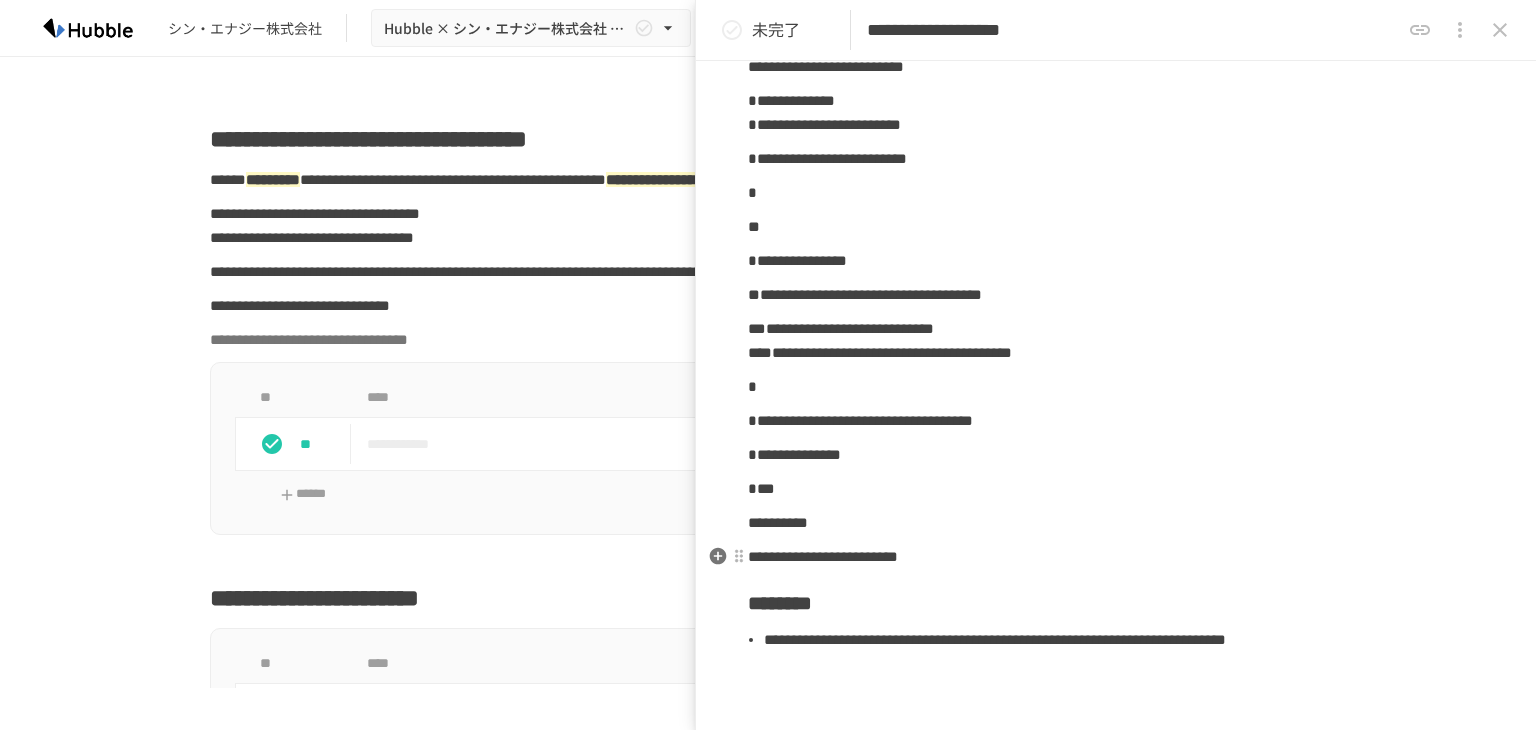 click on "**********" at bounding box center [1116, 557] 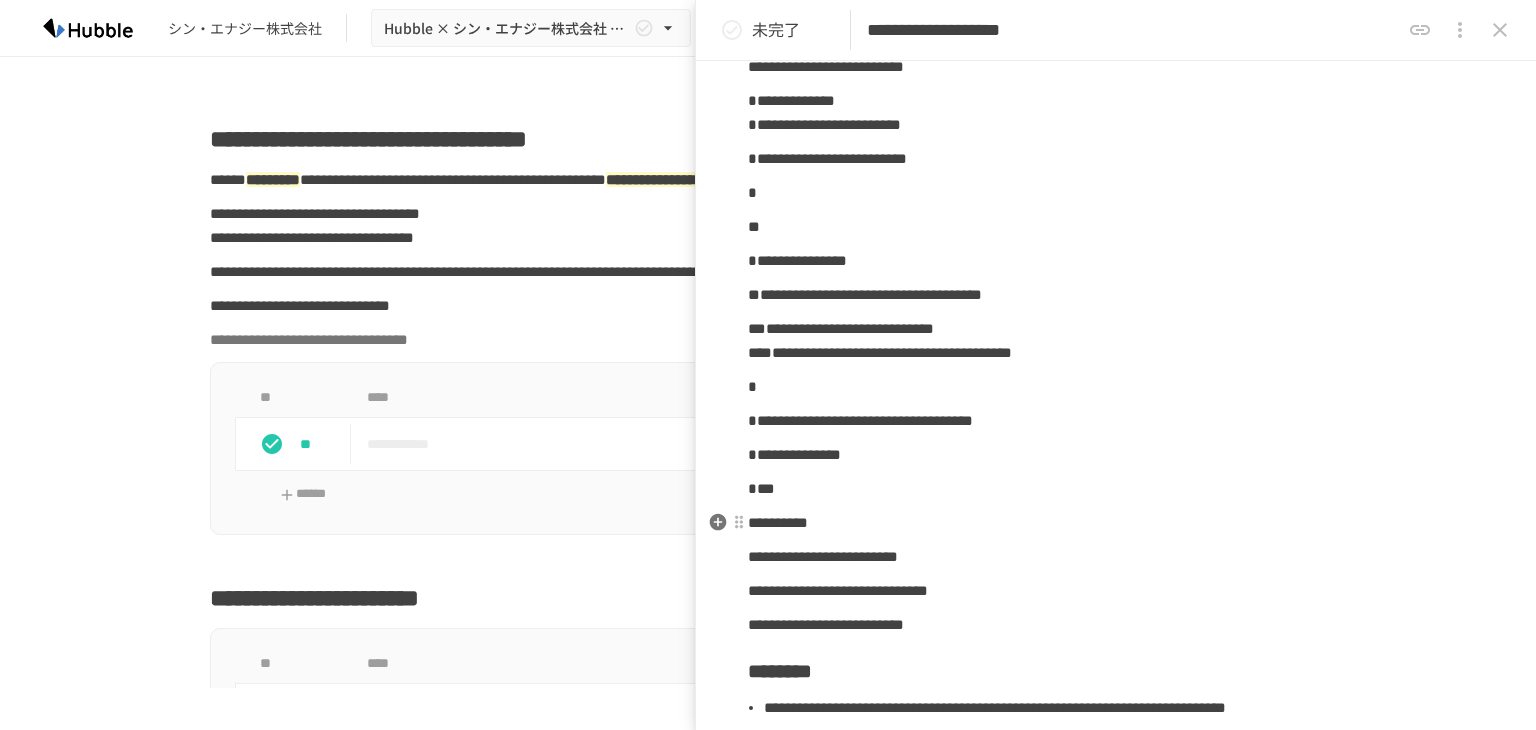 click on "**********" at bounding box center (1116, 523) 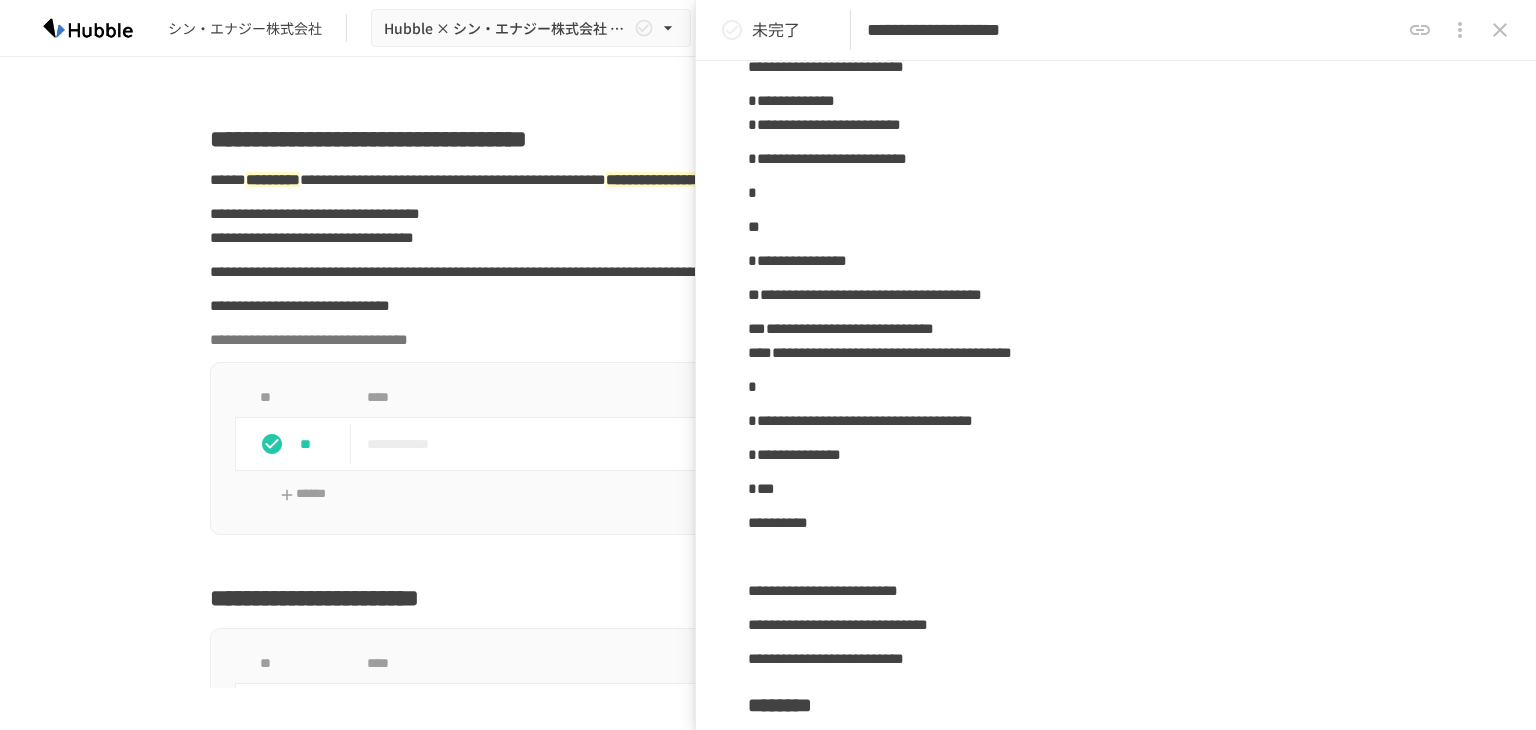type 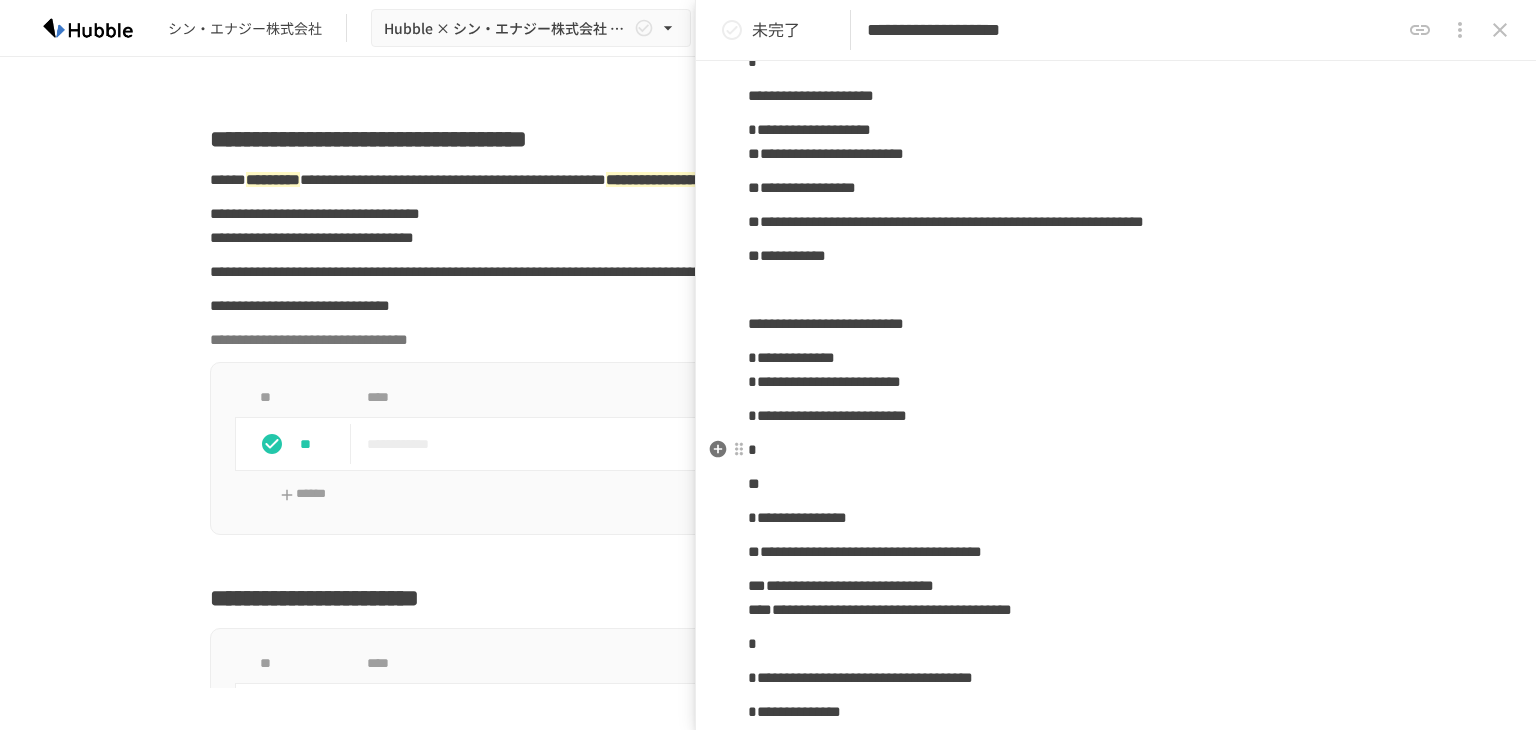 scroll, scrollTop: 300, scrollLeft: 0, axis: vertical 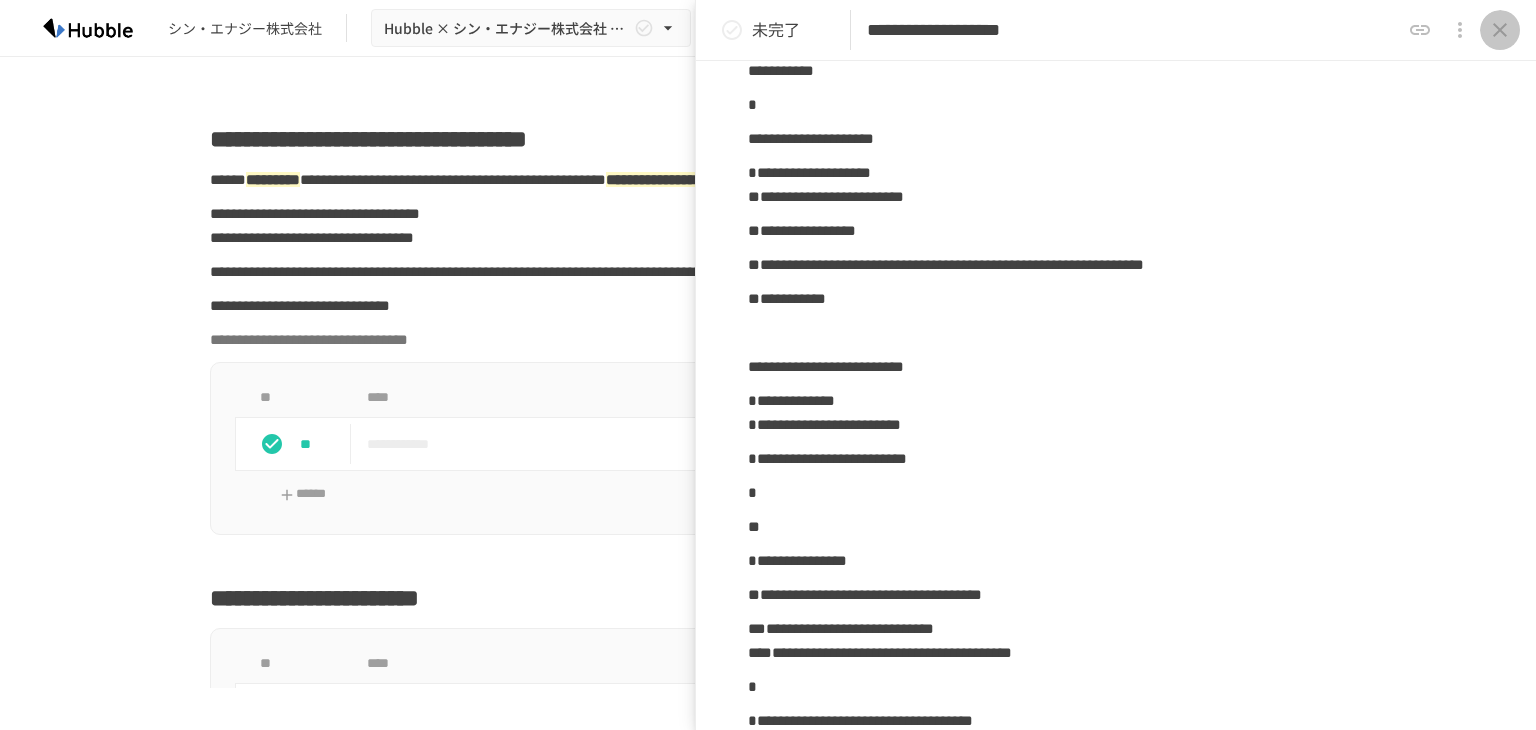 click at bounding box center (1500, 30) 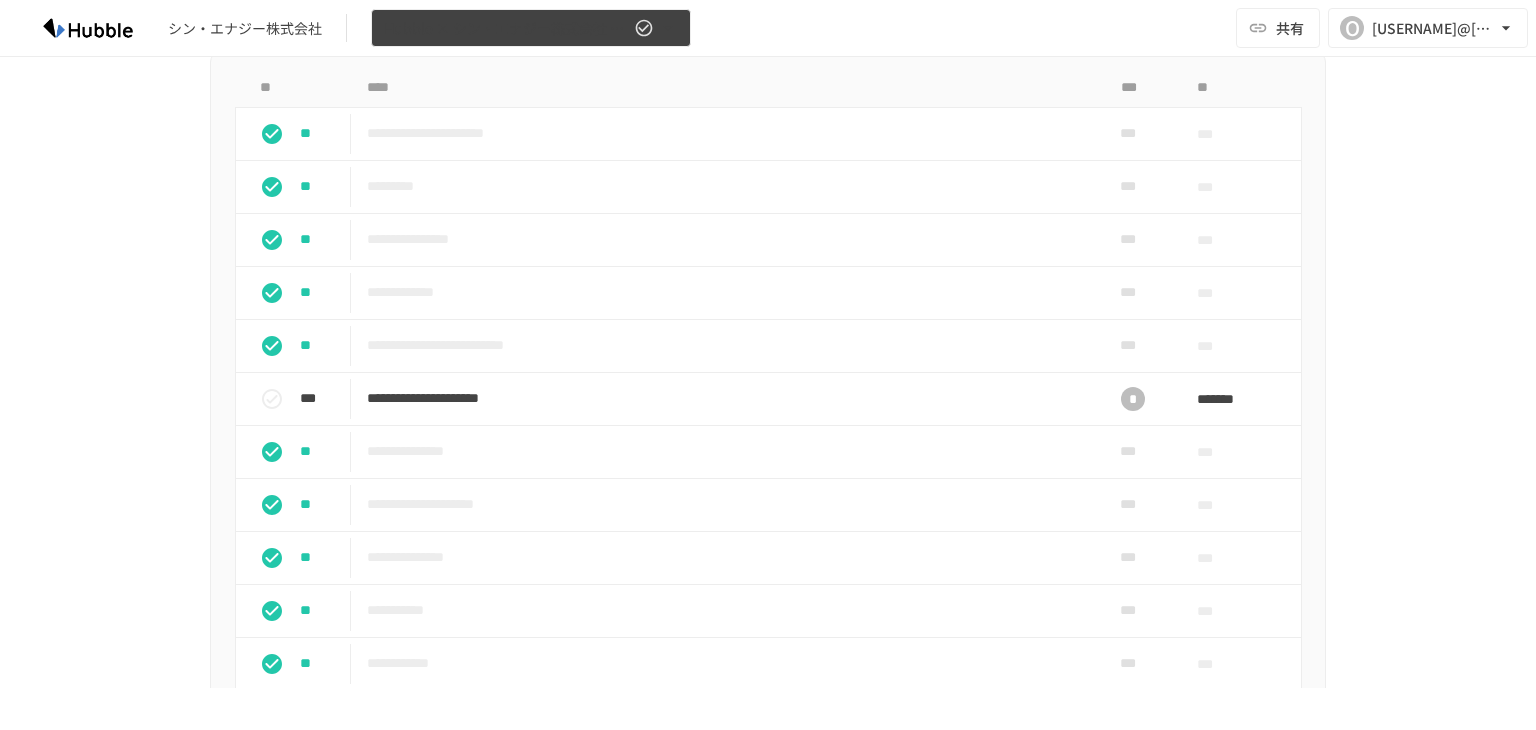 scroll, scrollTop: 600, scrollLeft: 0, axis: vertical 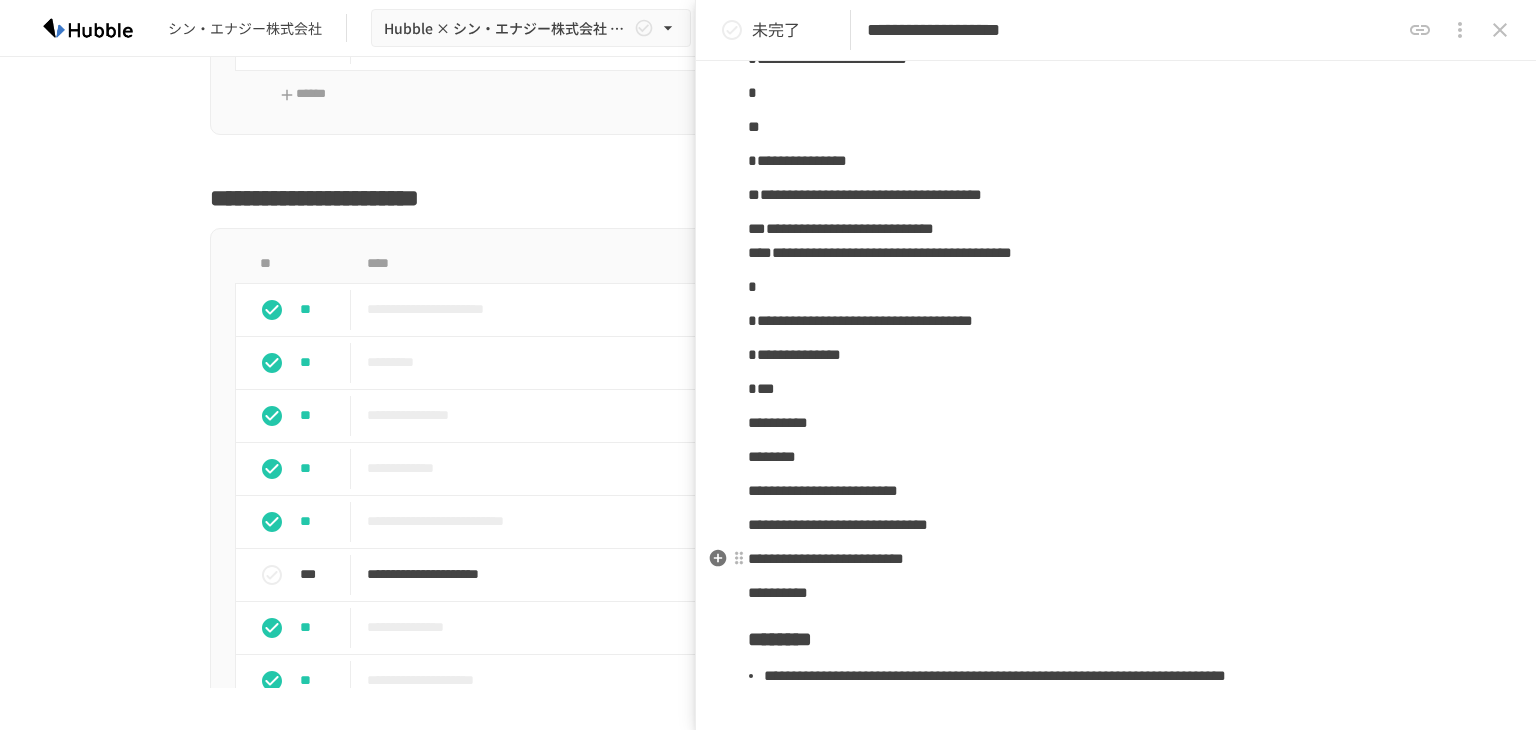 click on "**********" at bounding box center [1116, 559] 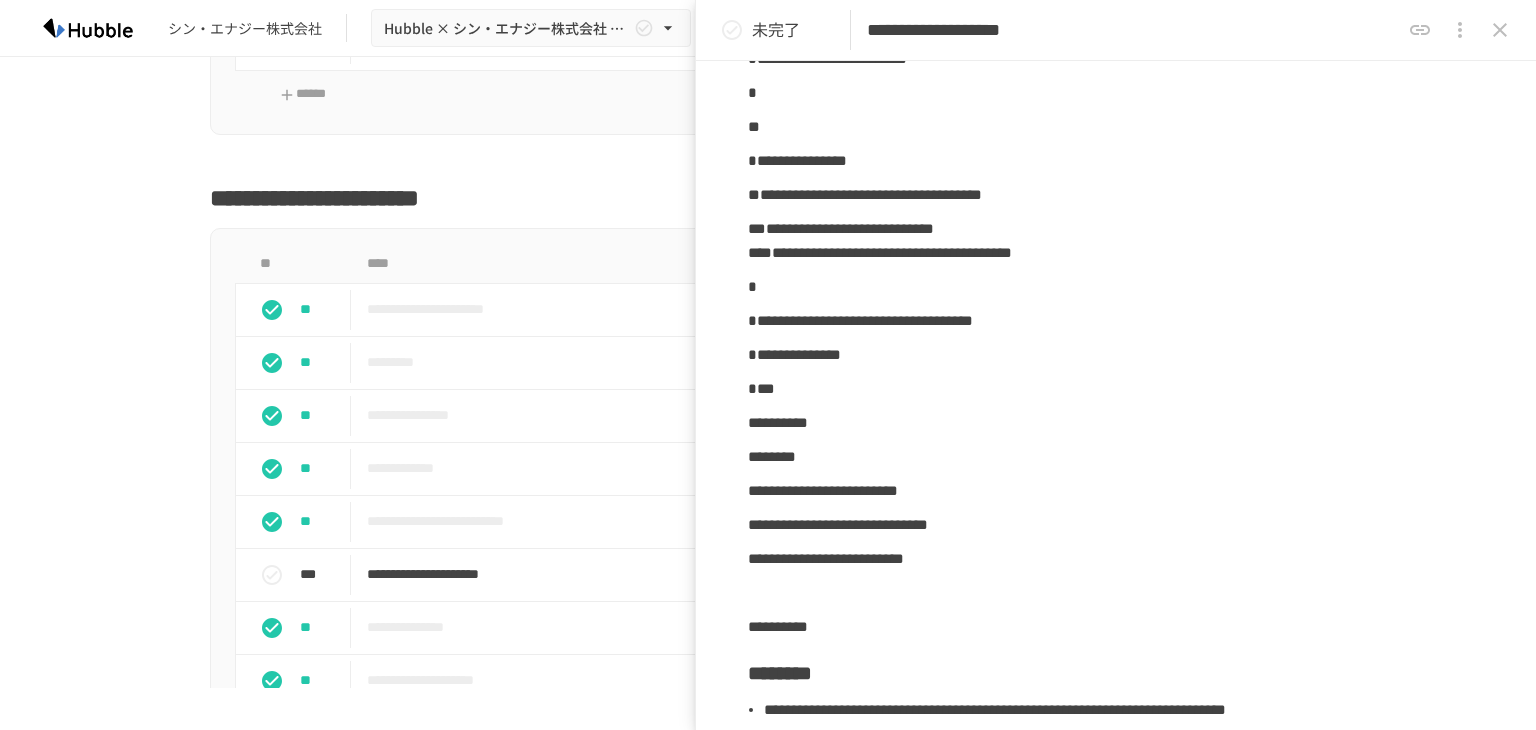type 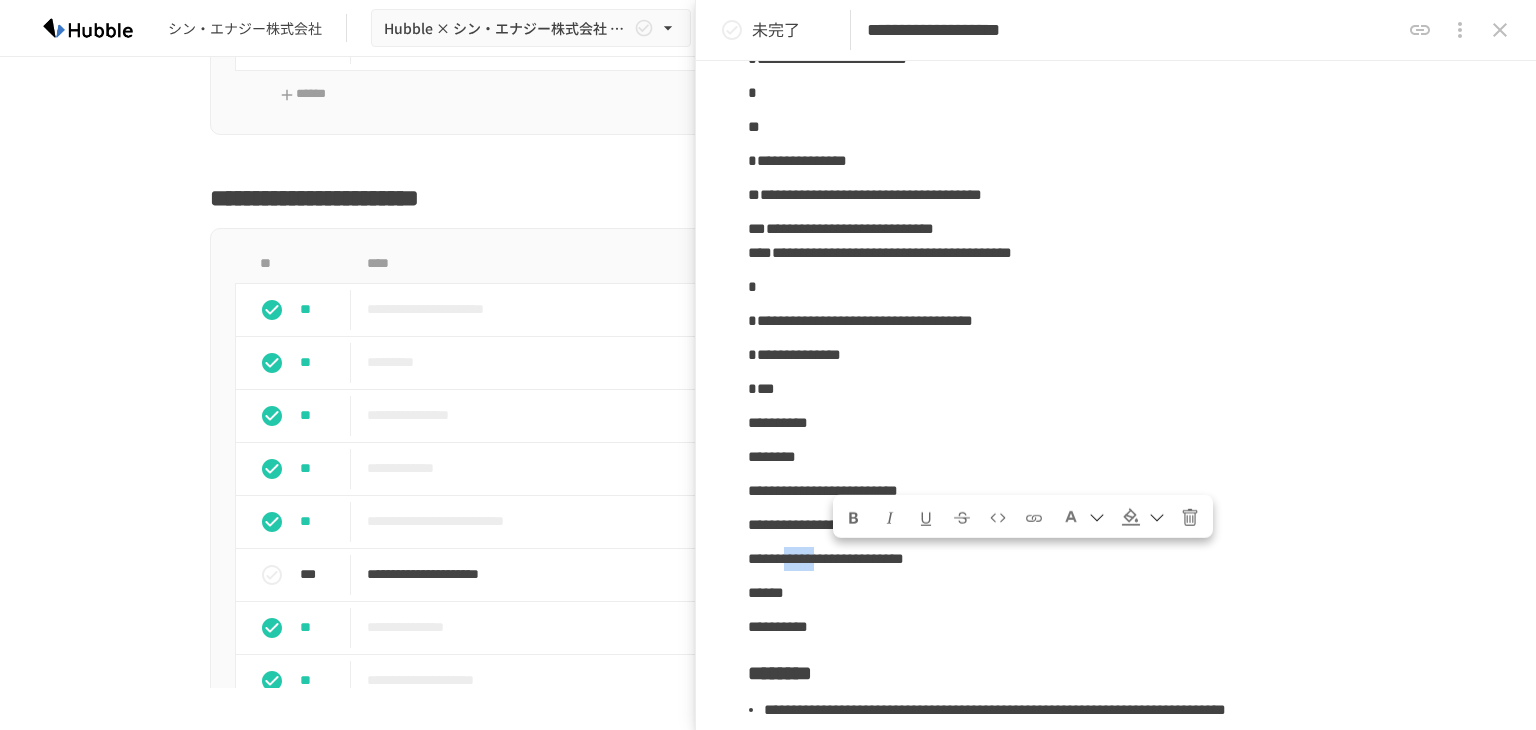 copy on "*****" 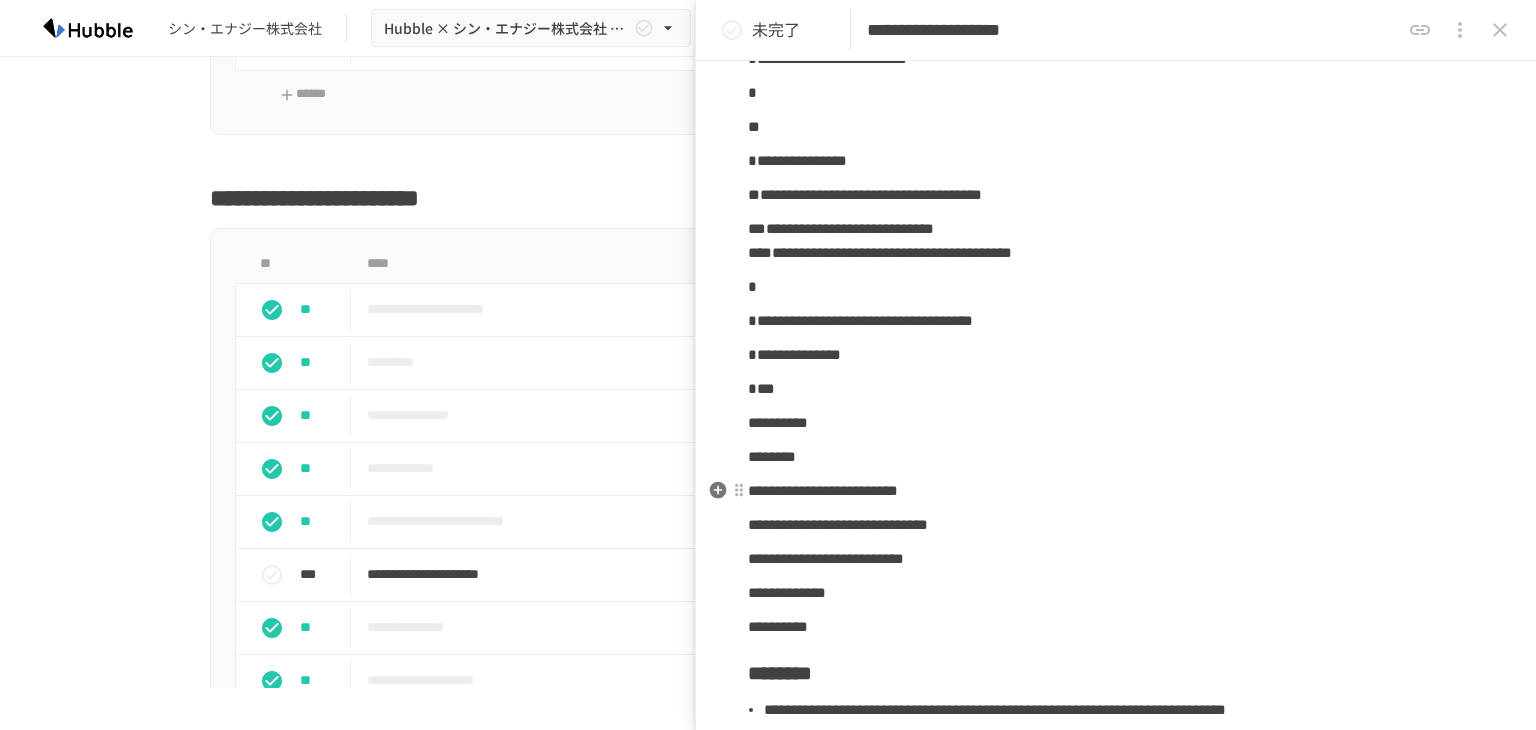 click on "**********" at bounding box center [1116, 491] 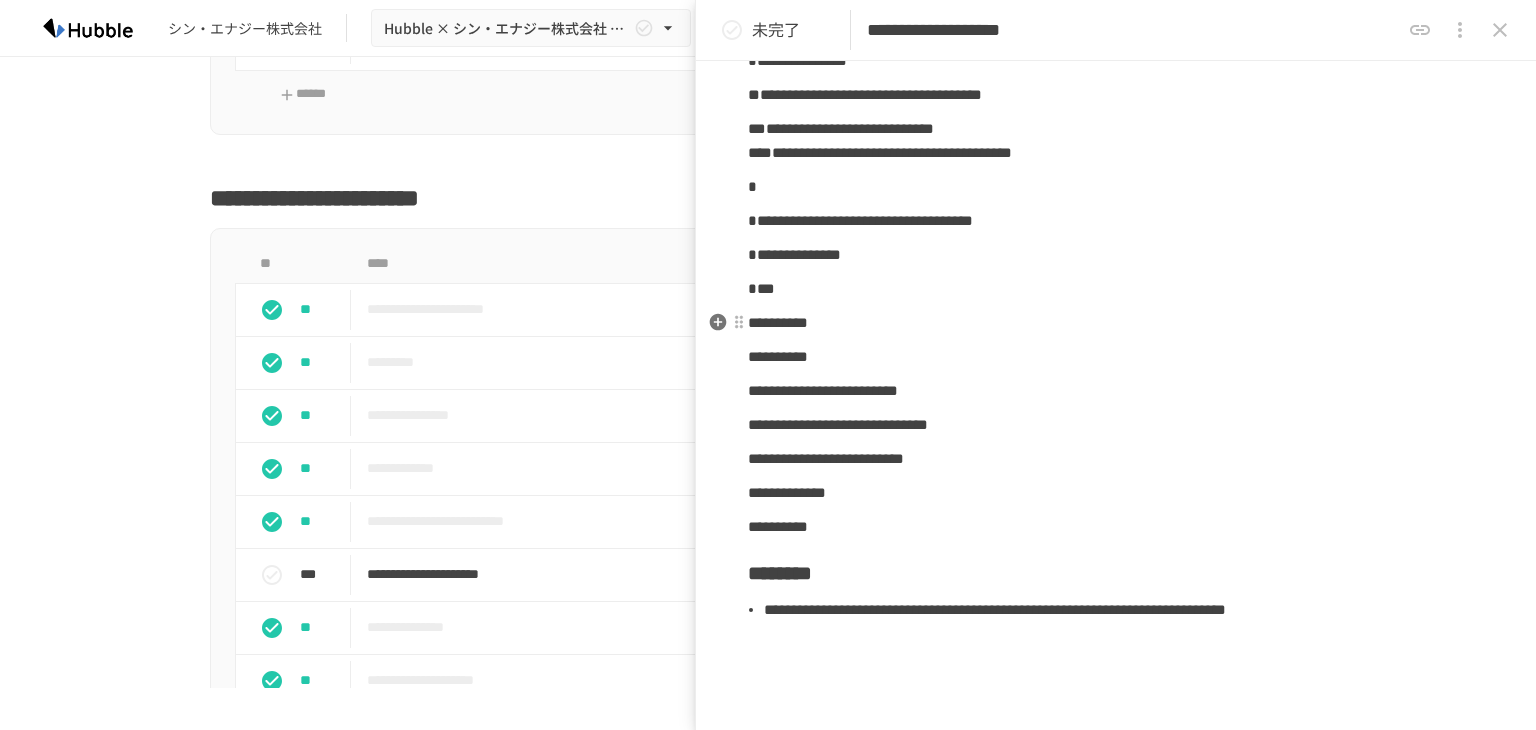 scroll, scrollTop: 900, scrollLeft: 0, axis: vertical 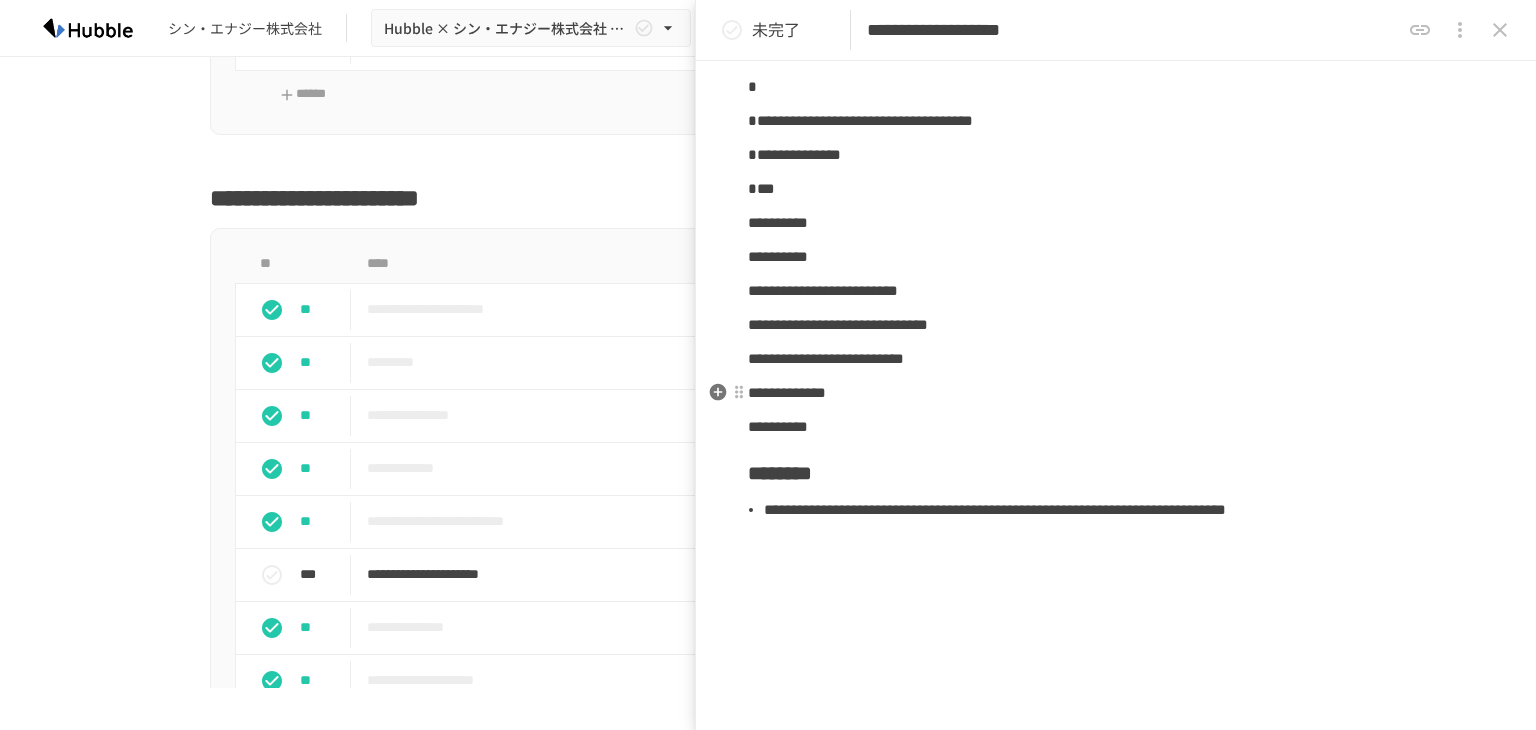 click on "**********" at bounding box center (1116, 393) 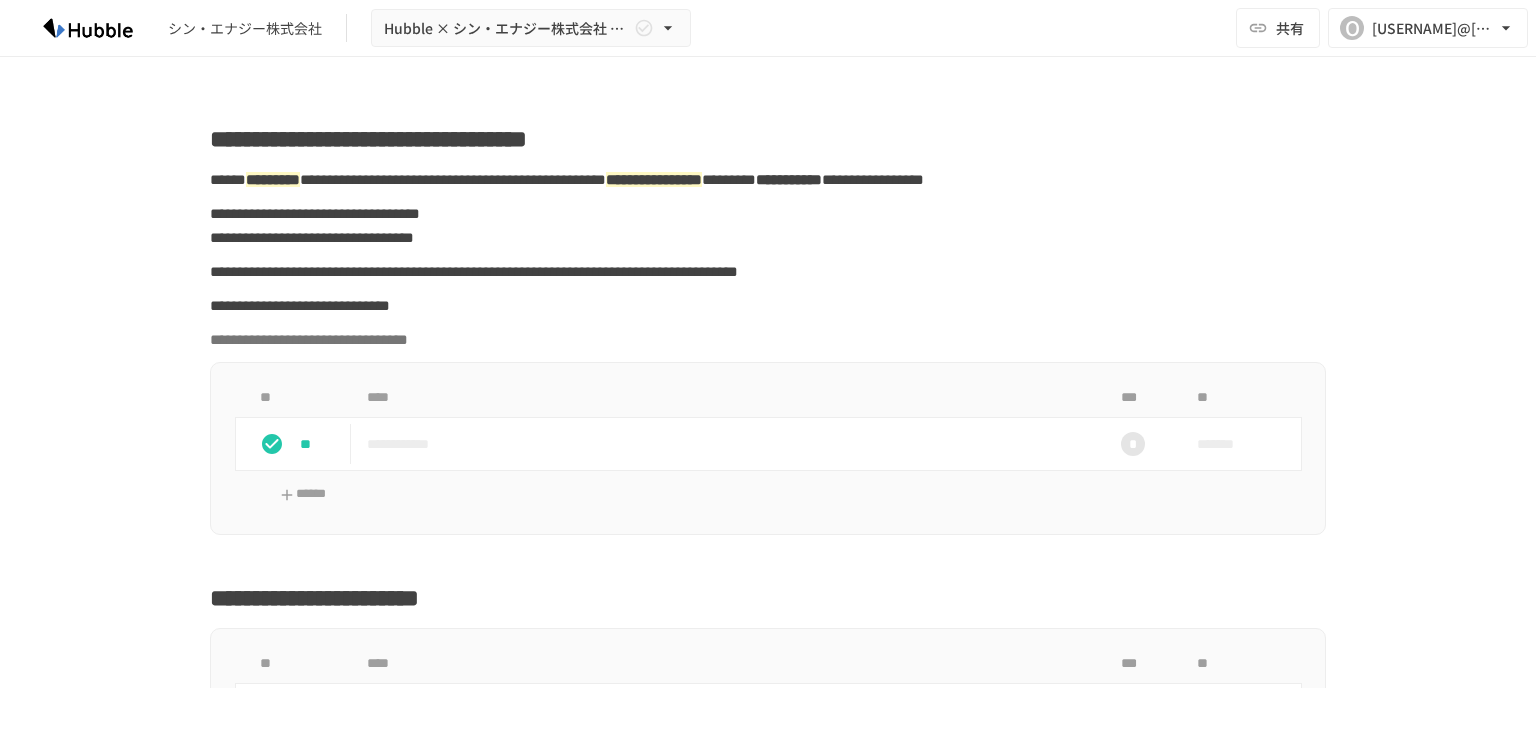 scroll, scrollTop: 0, scrollLeft: 0, axis: both 